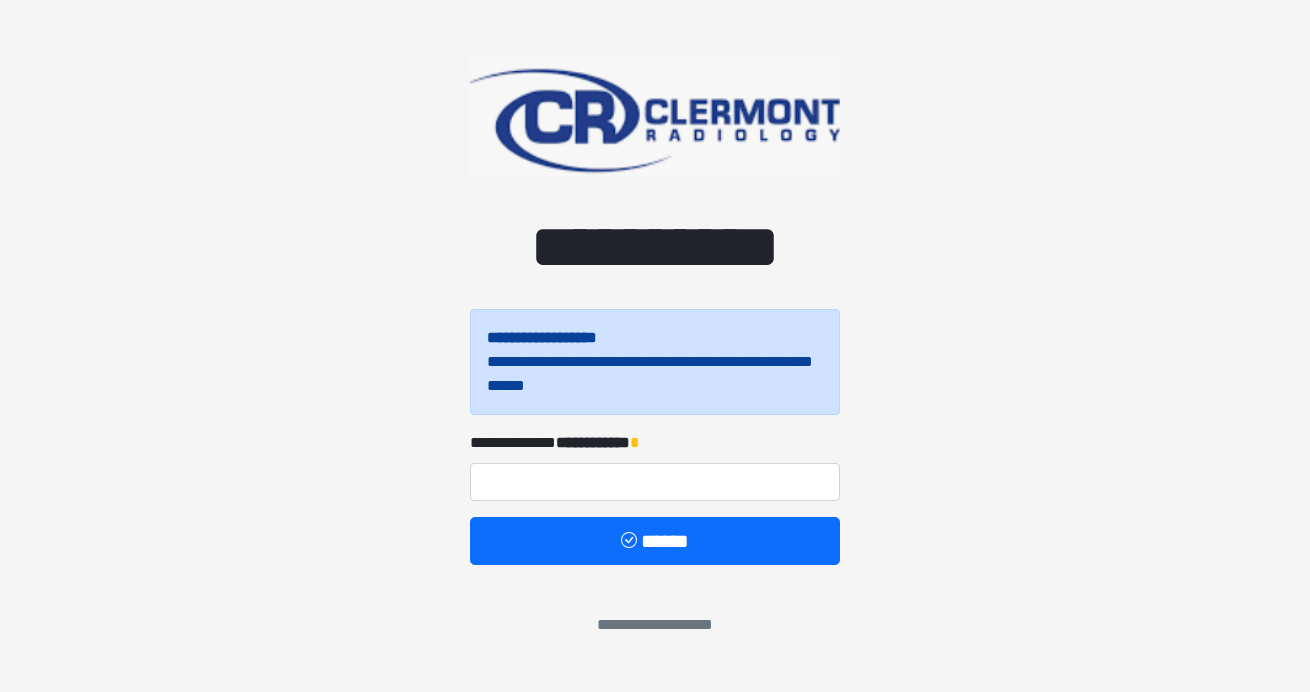 scroll, scrollTop: 0, scrollLeft: 0, axis: both 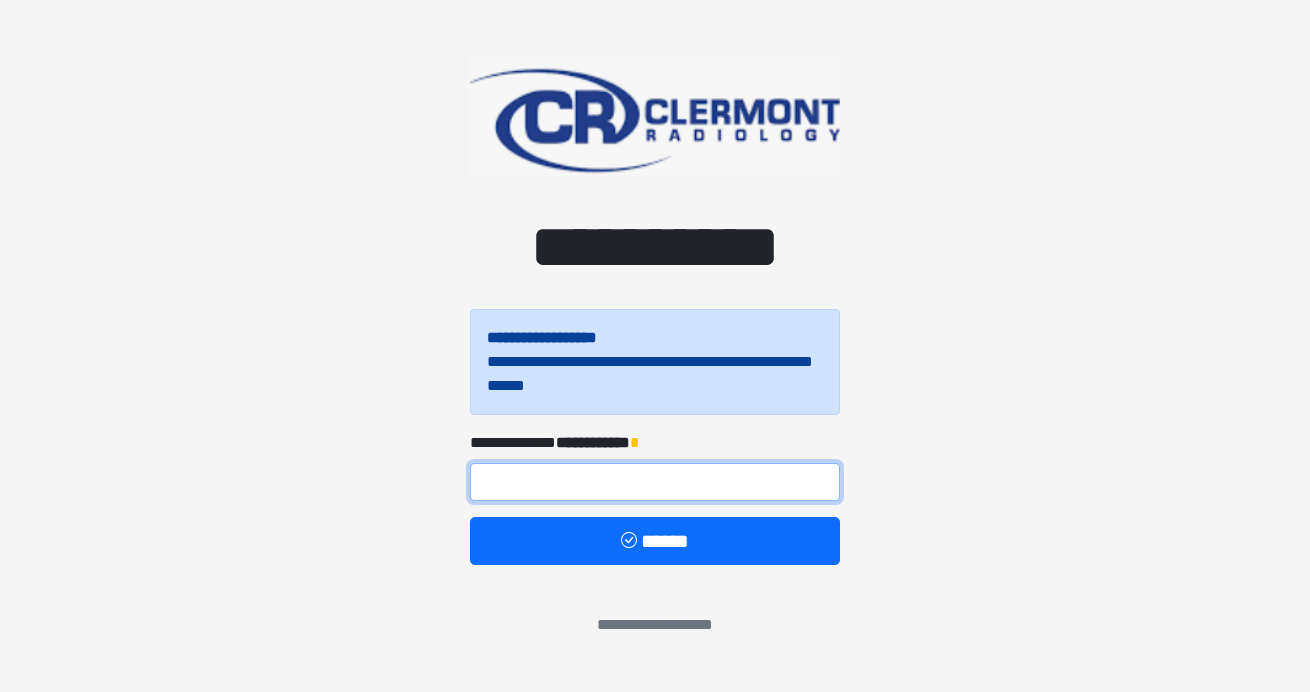 click at bounding box center [655, 482] 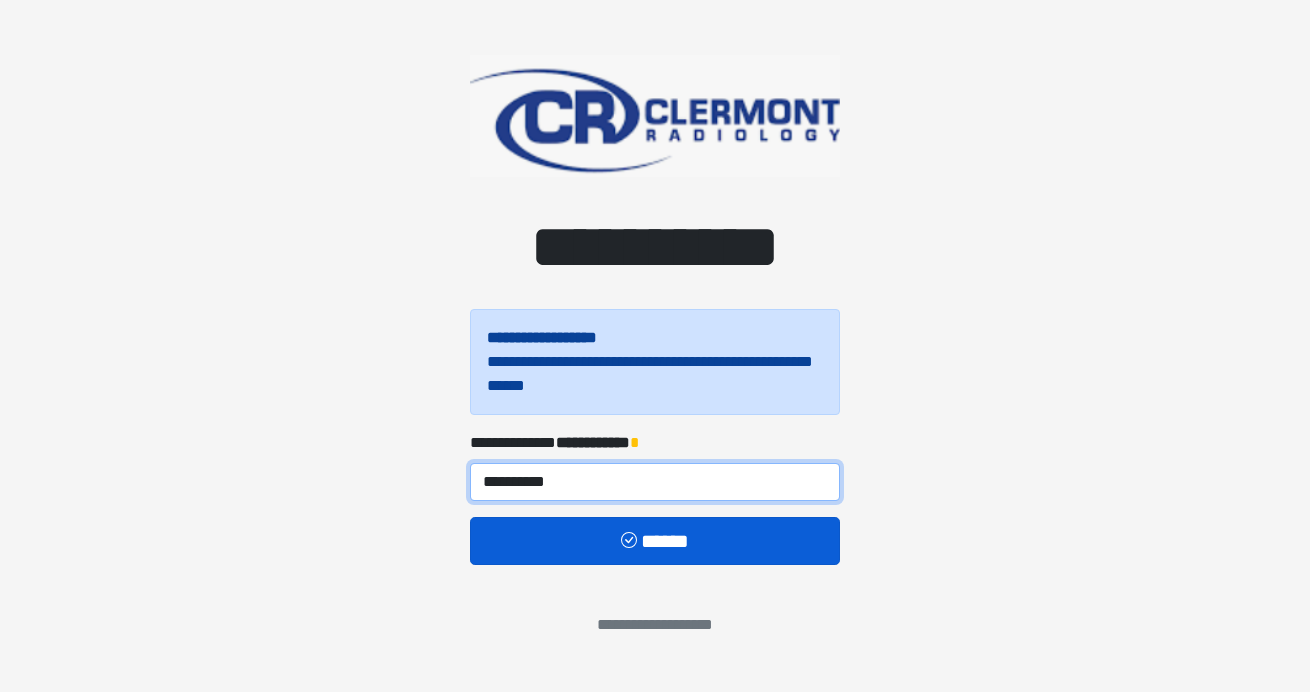 type on "**********" 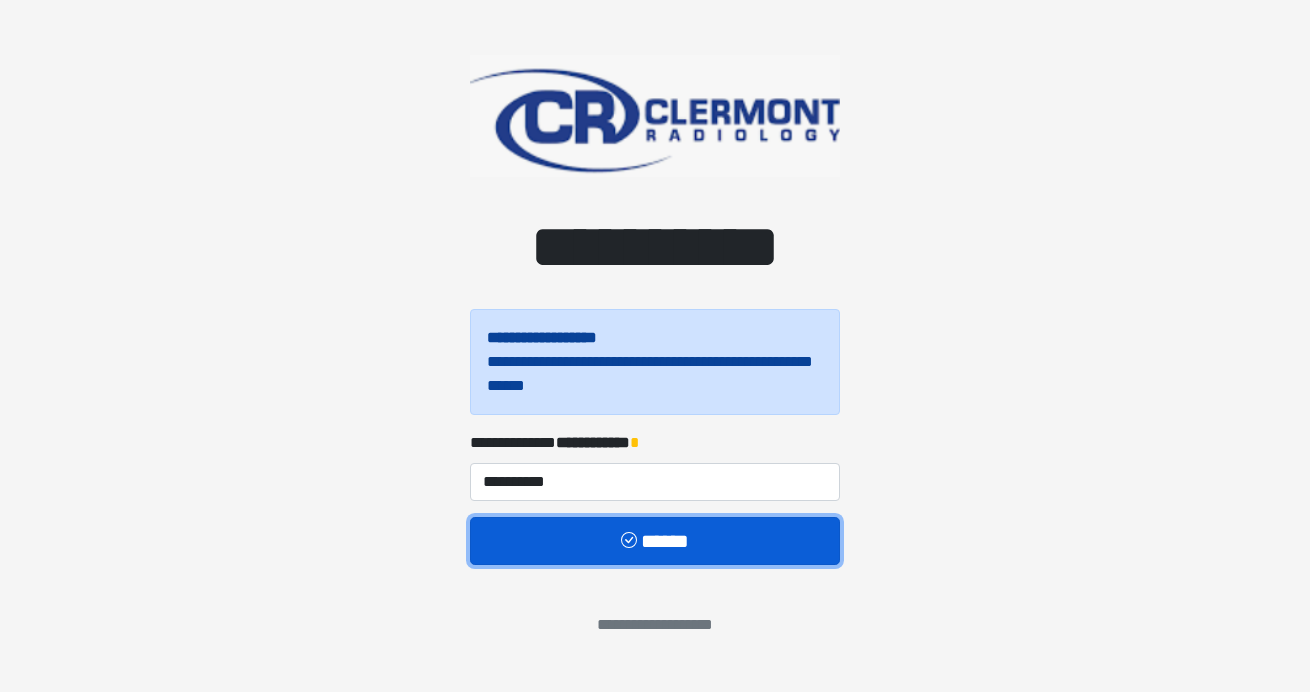 click on "******" at bounding box center (655, 541) 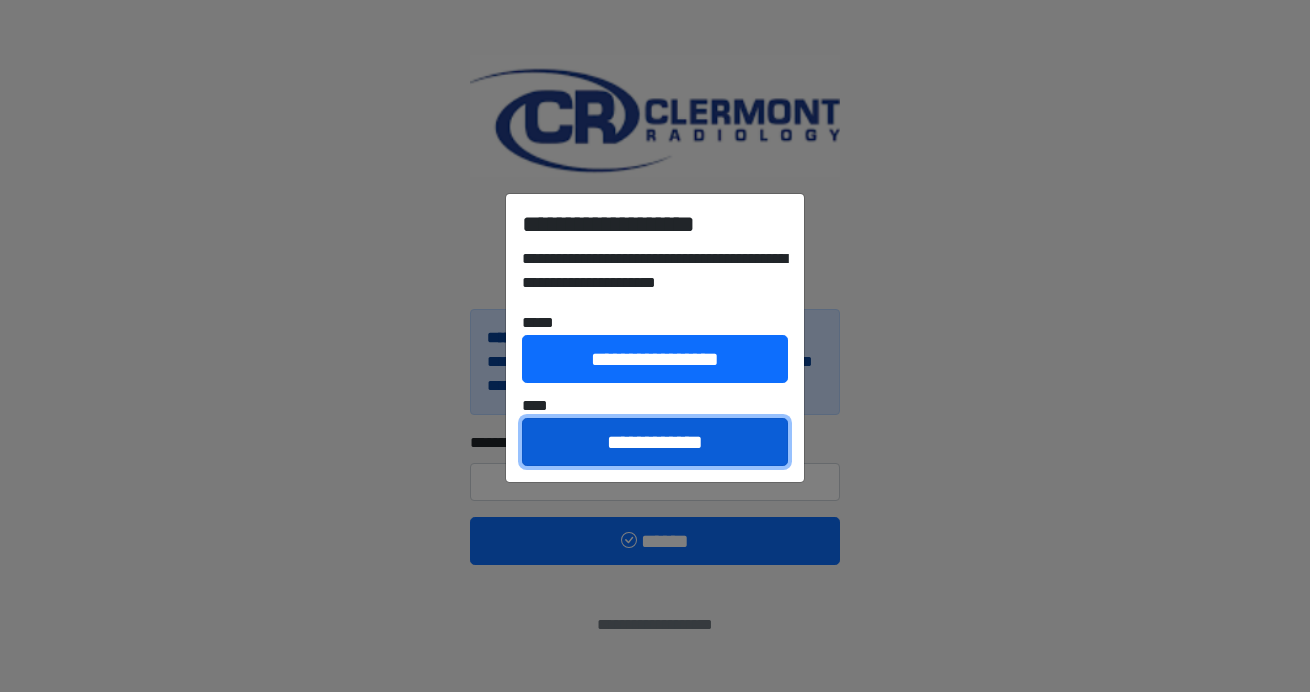 click on "**********" at bounding box center (655, 442) 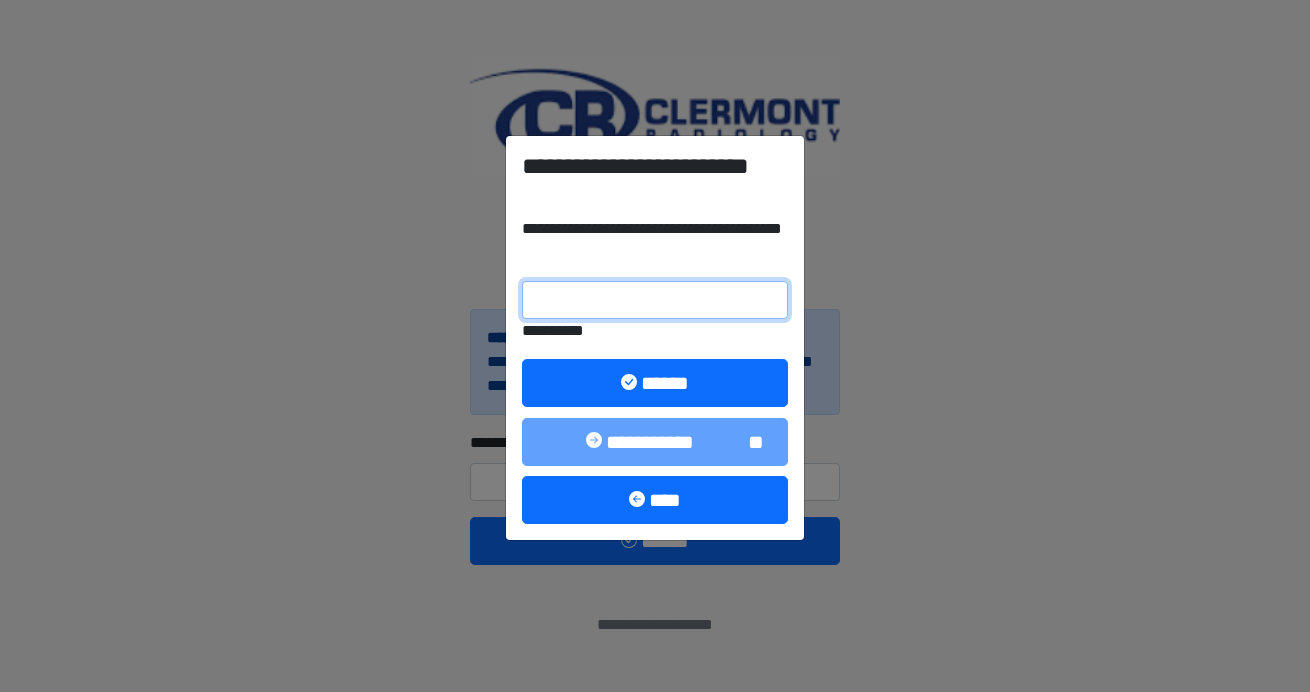 click on "**********" at bounding box center [655, 300] 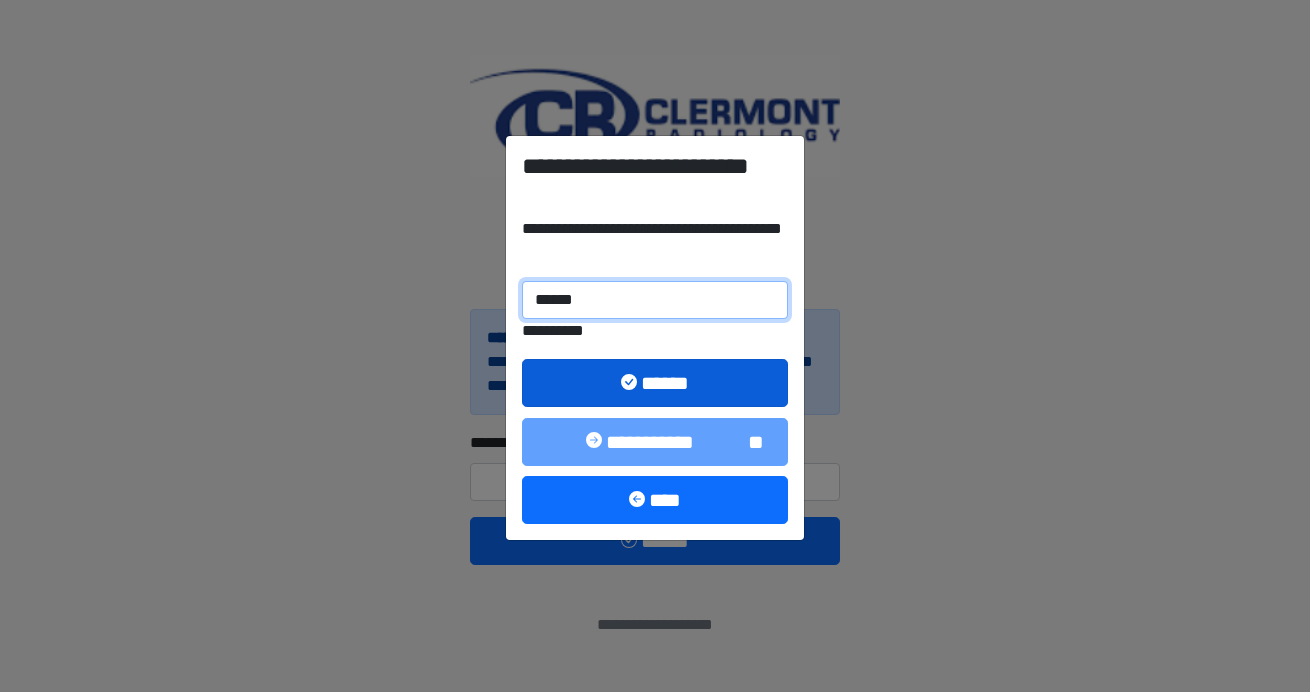 type on "******" 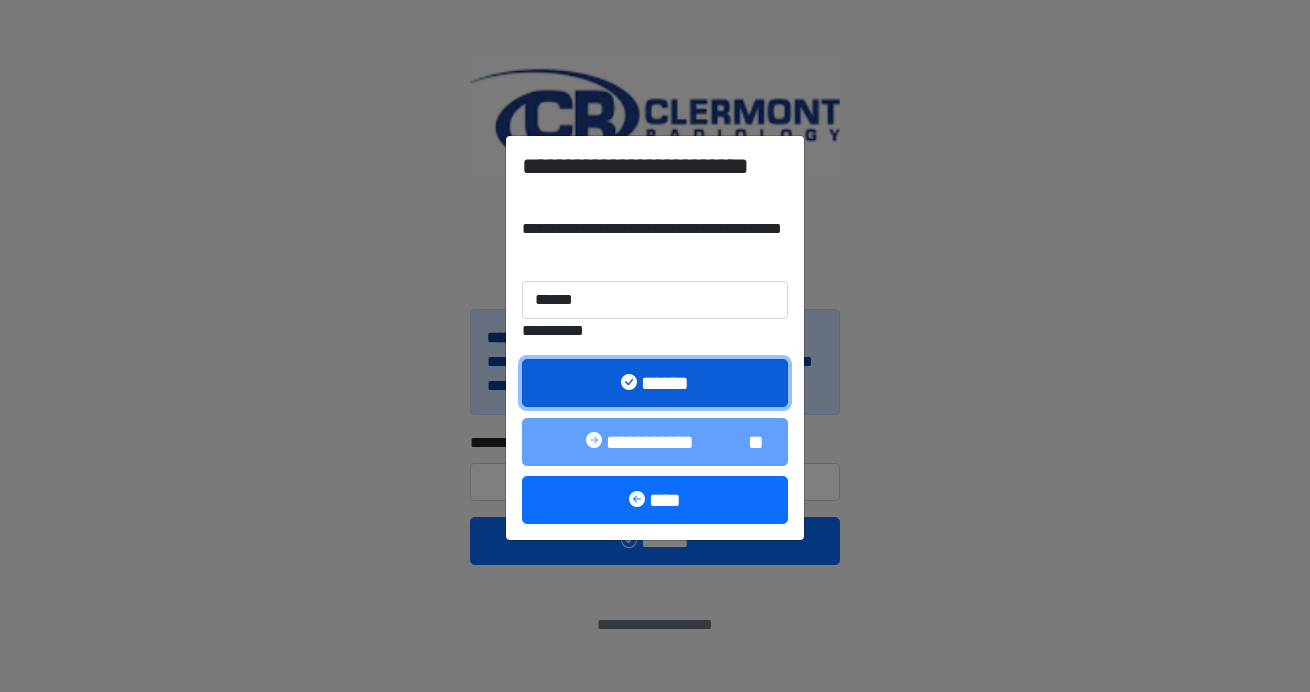 click on "******" at bounding box center (655, 383) 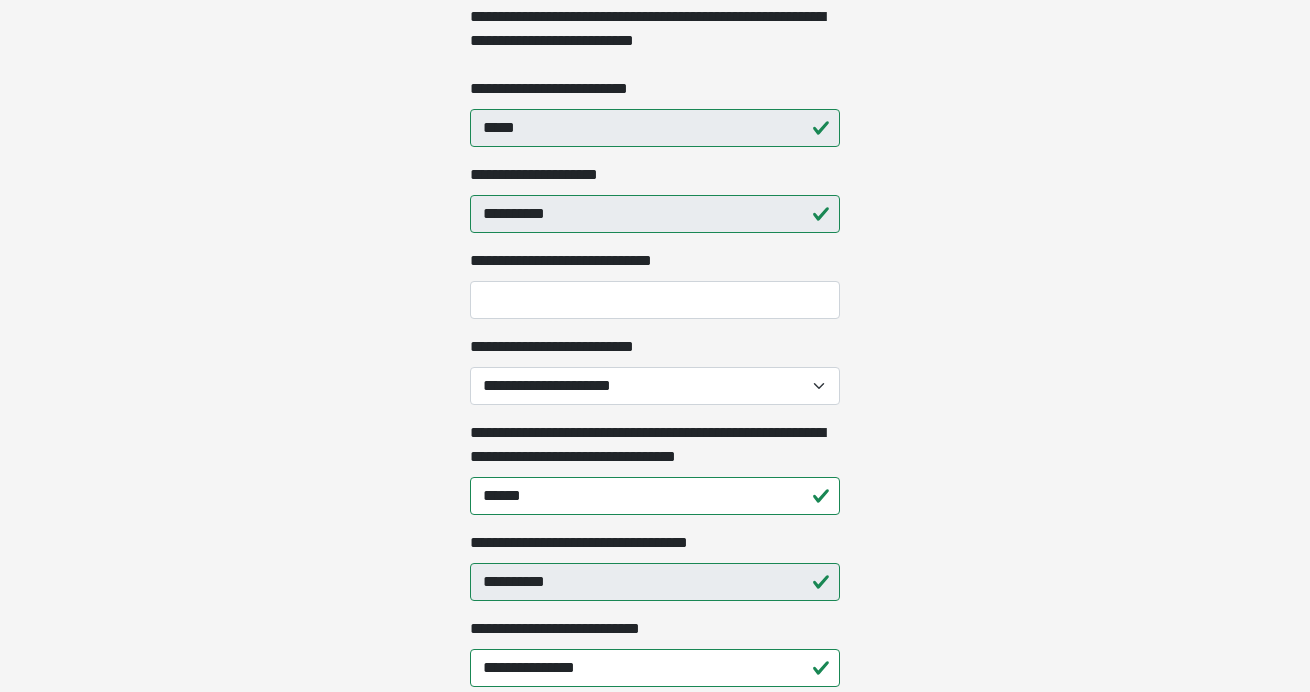 scroll, scrollTop: 426, scrollLeft: 0, axis: vertical 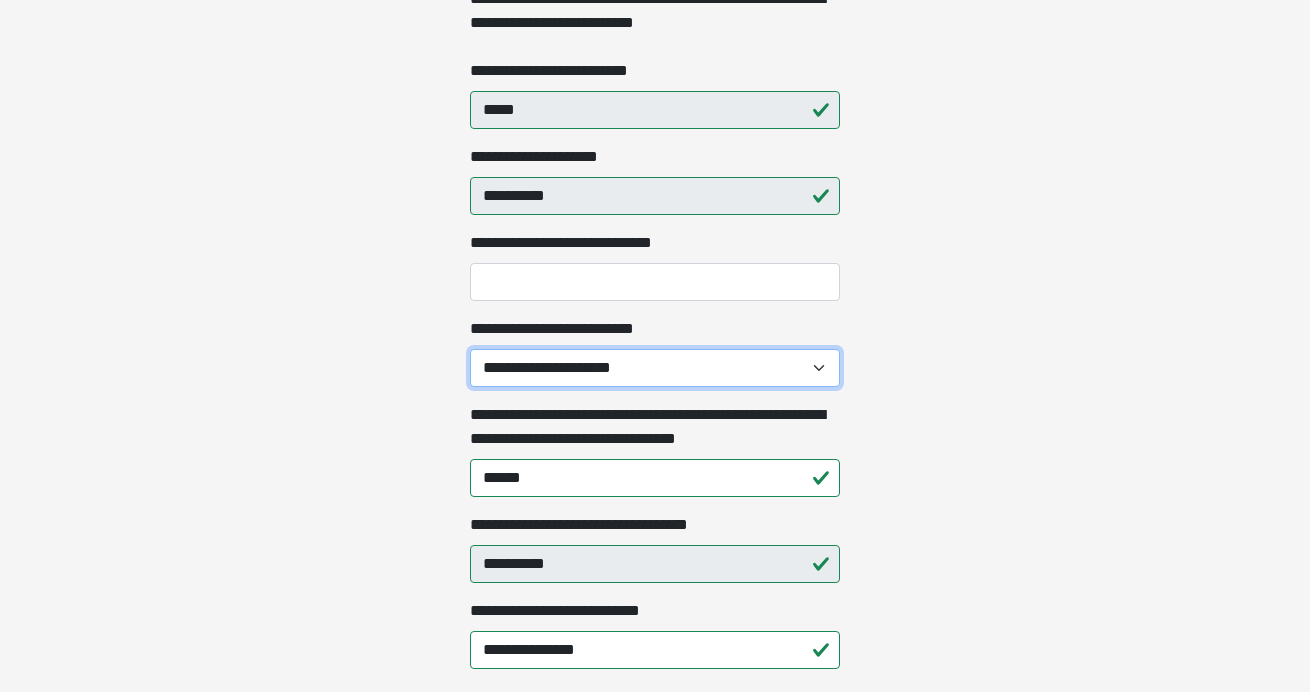 click on "**********" at bounding box center [655, 368] 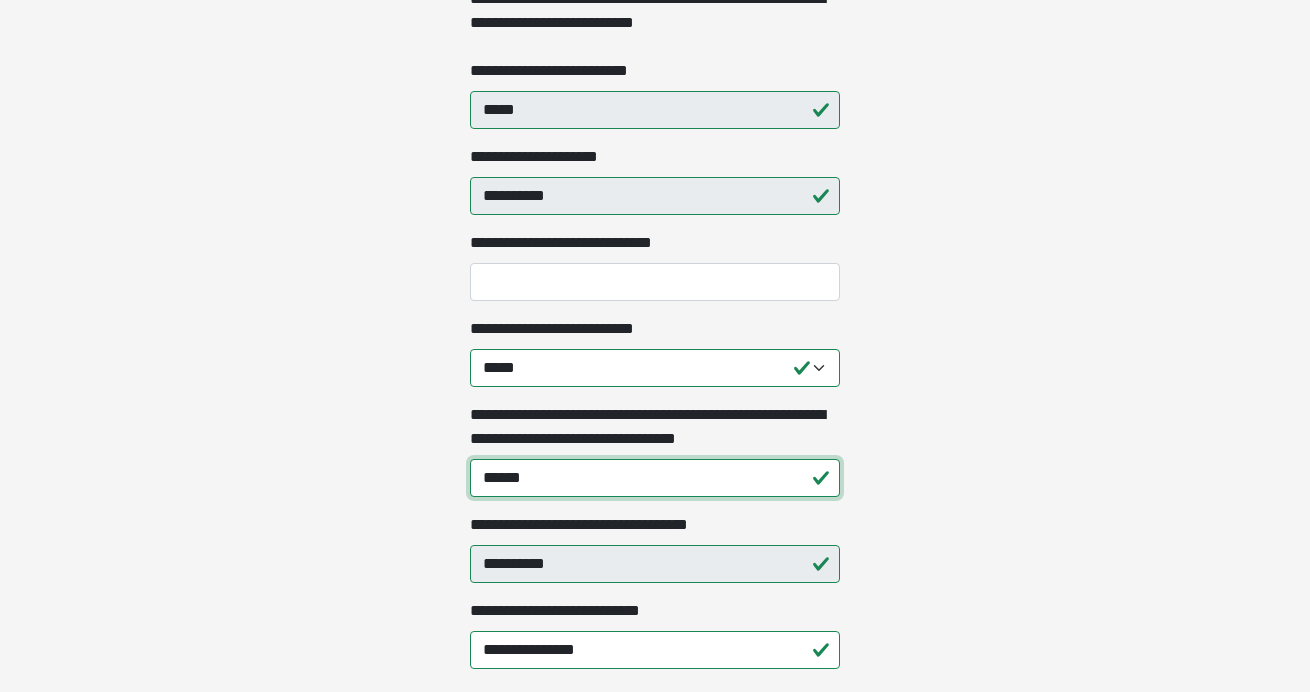click on "******" at bounding box center (655, 478) 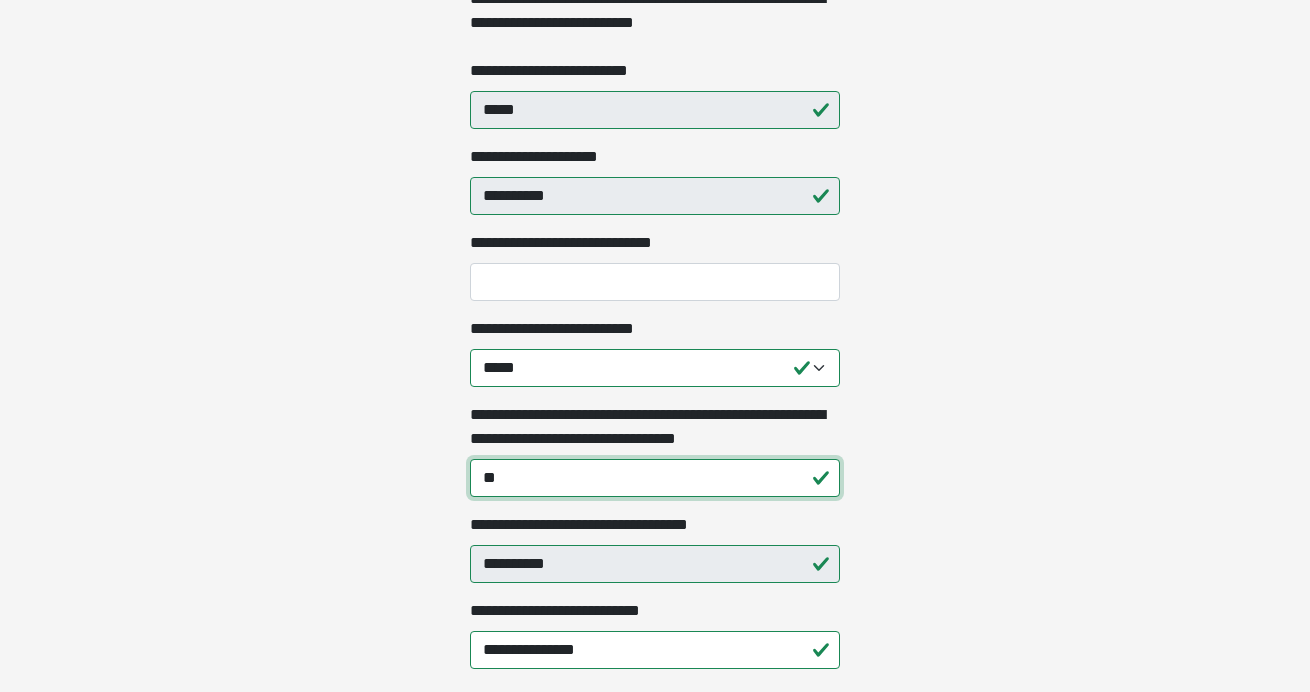 type on "*" 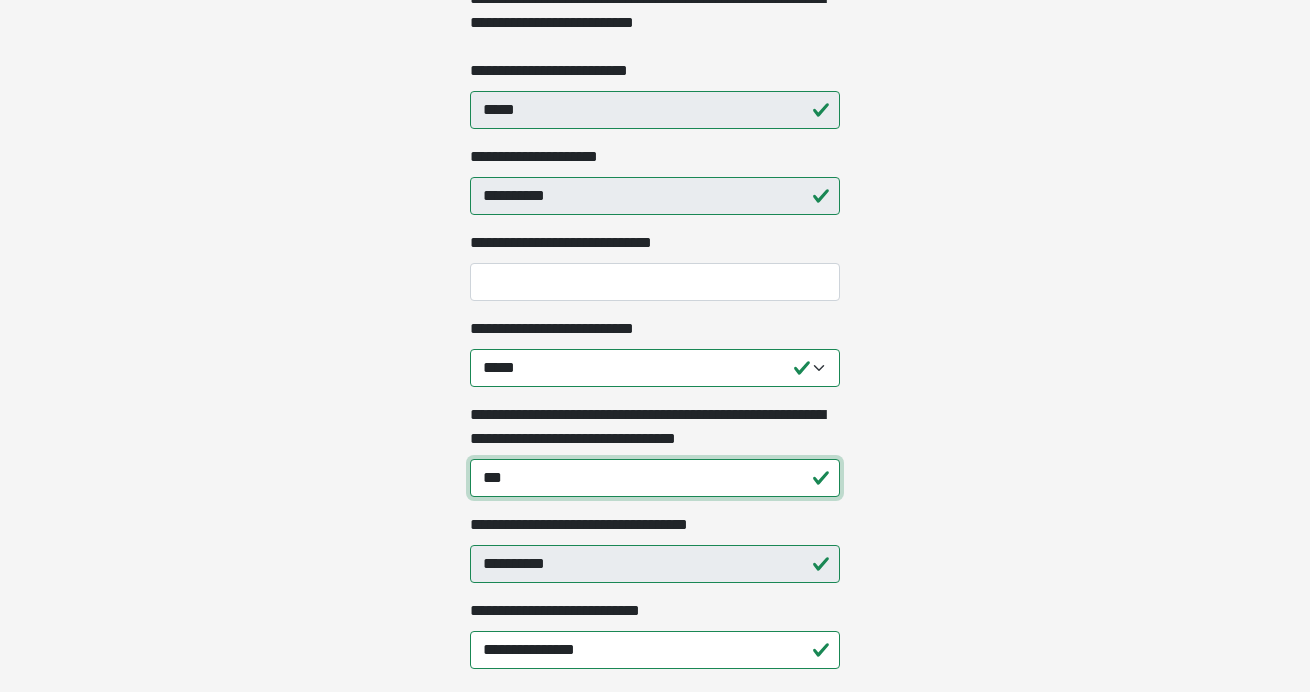 type on "**********" 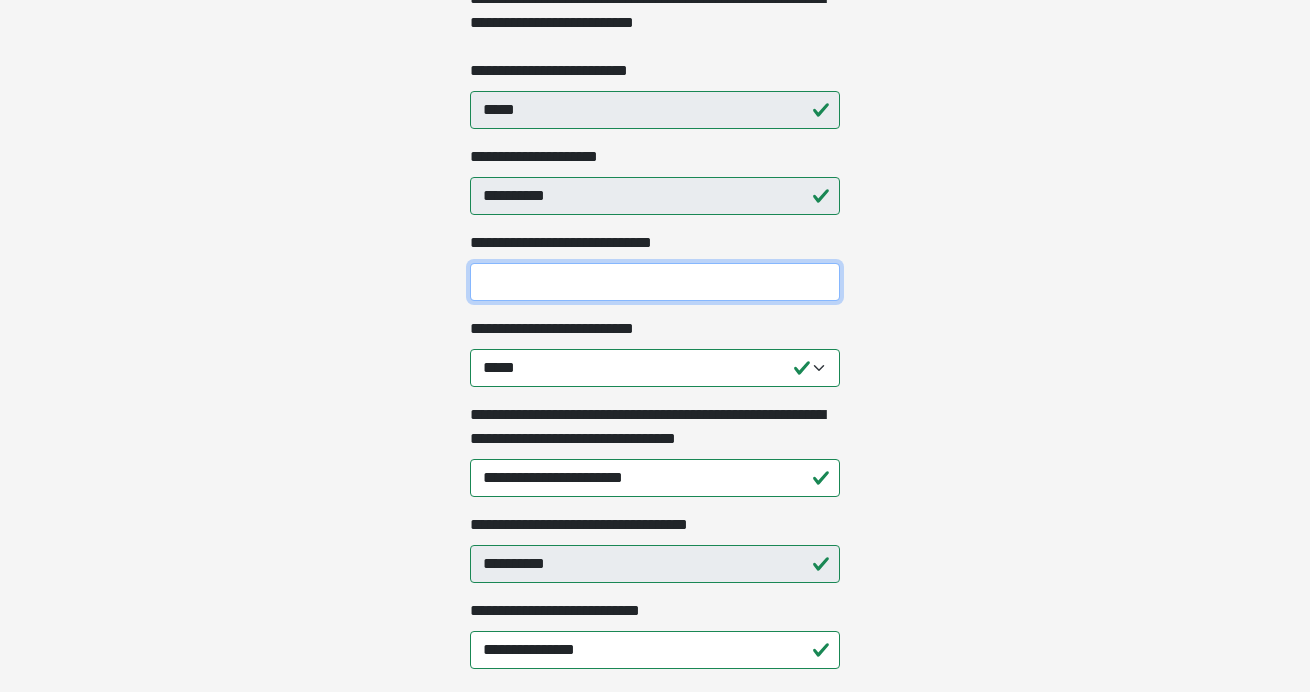 type on "****" 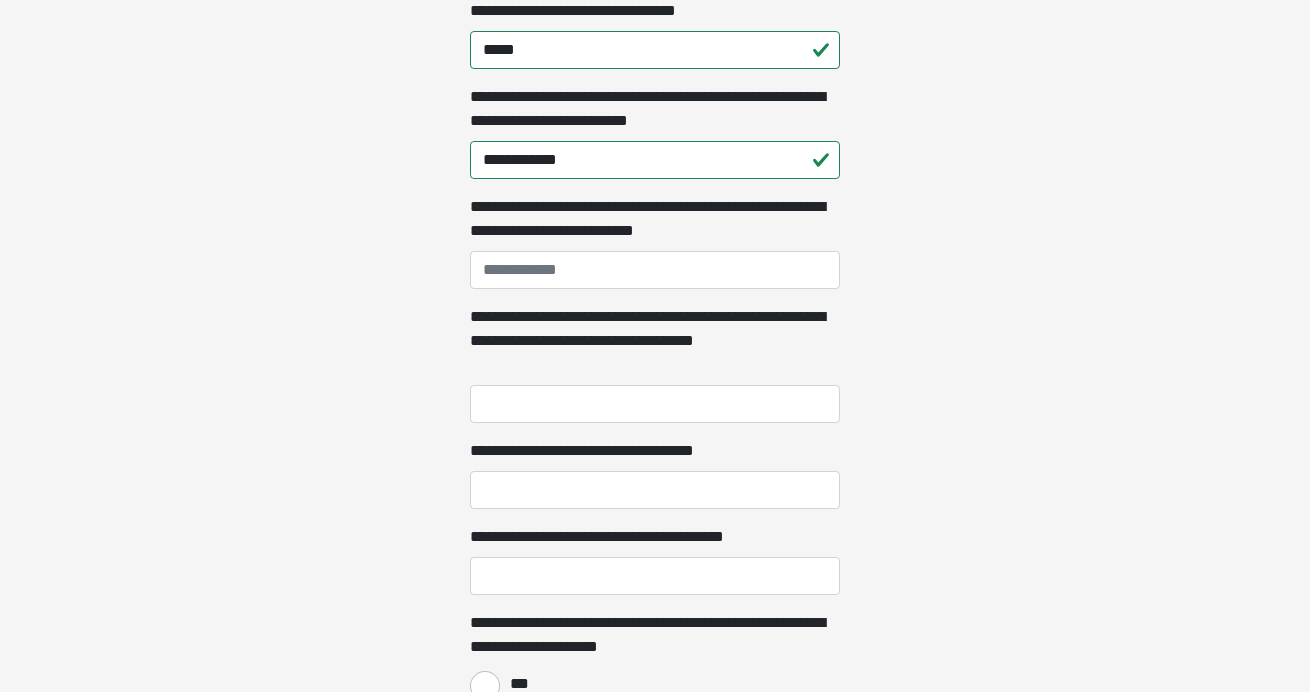 scroll, scrollTop: 1290, scrollLeft: 0, axis: vertical 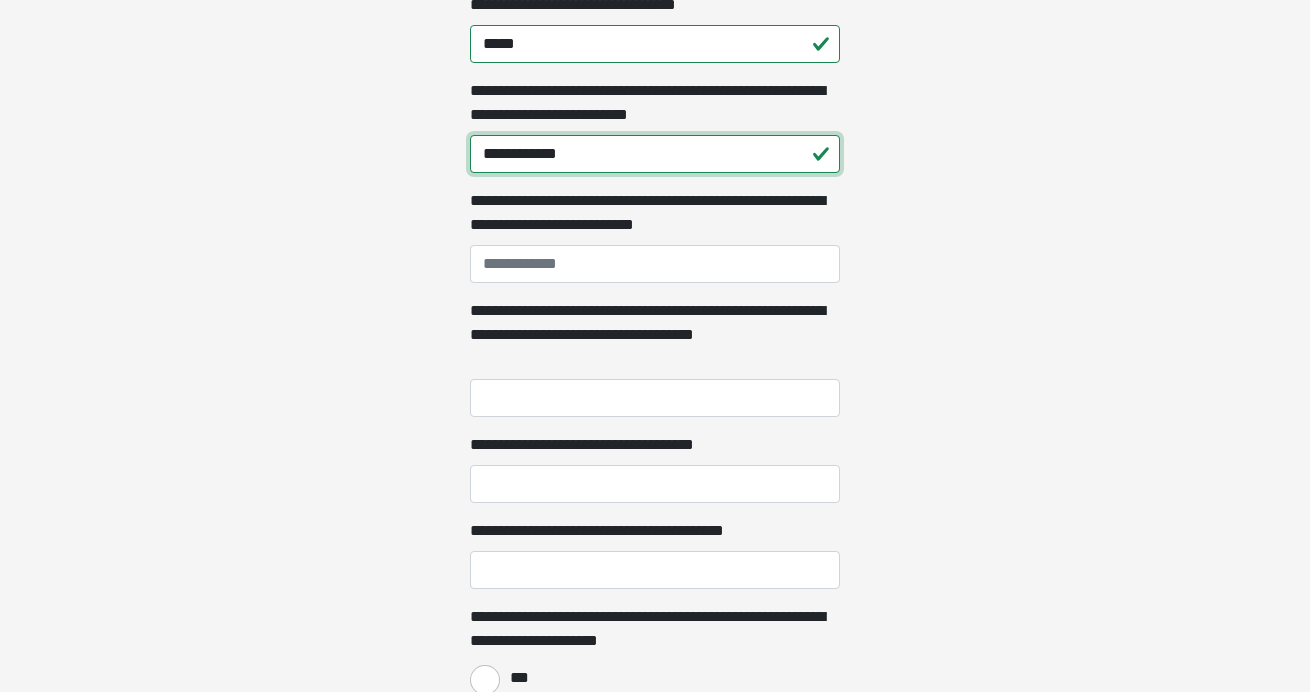 drag, startPoint x: 610, startPoint y: 152, endPoint x: 446, endPoint y: 146, distance: 164.10973 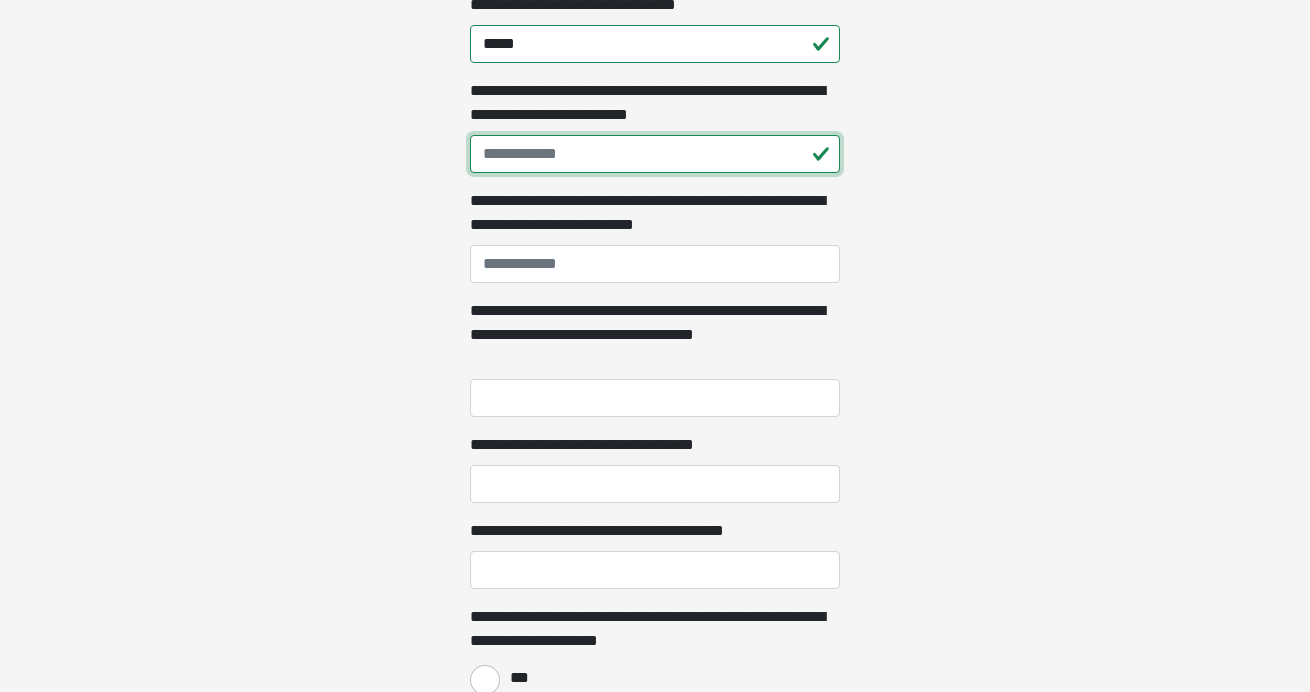 type 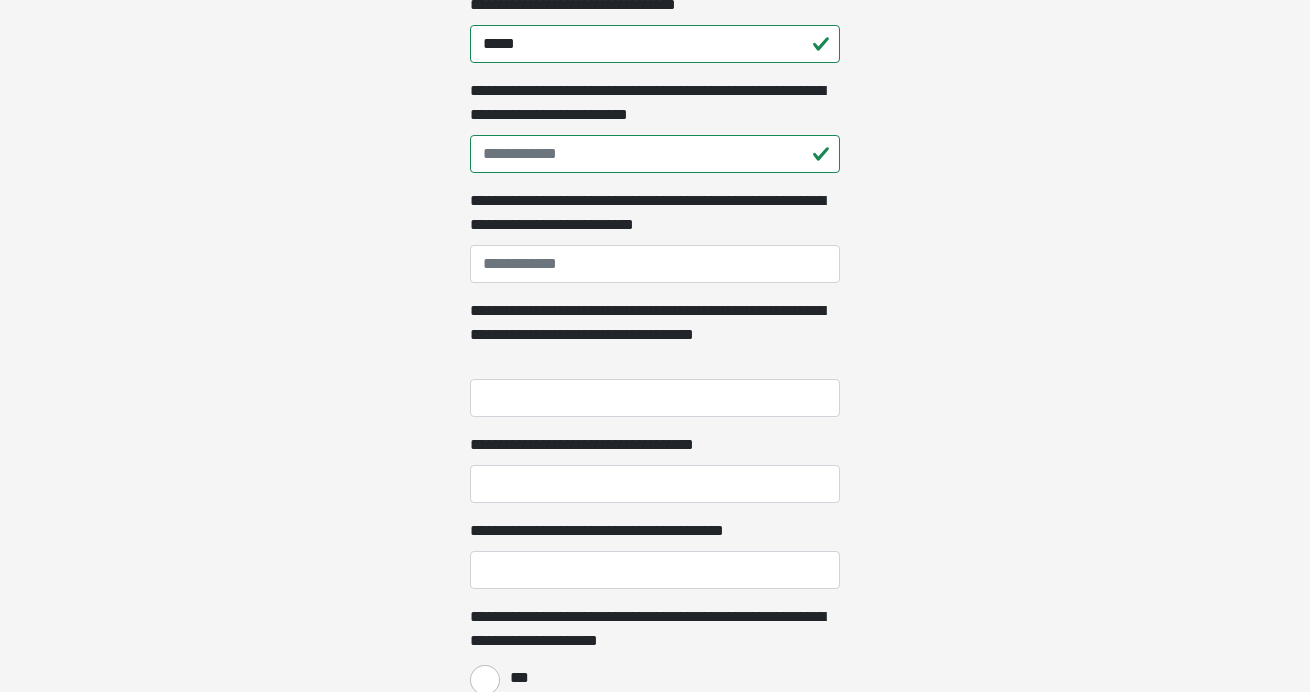 click on "**********" at bounding box center (655, -944) 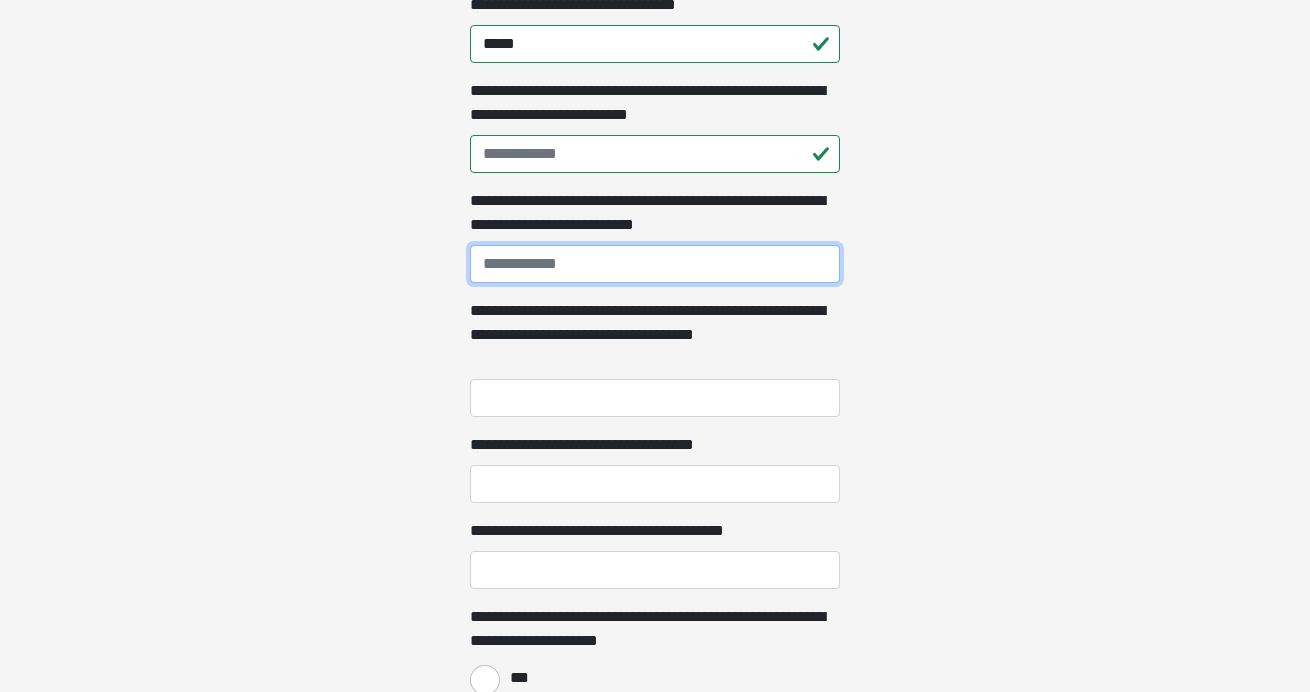 click on "**********" at bounding box center (655, 264) 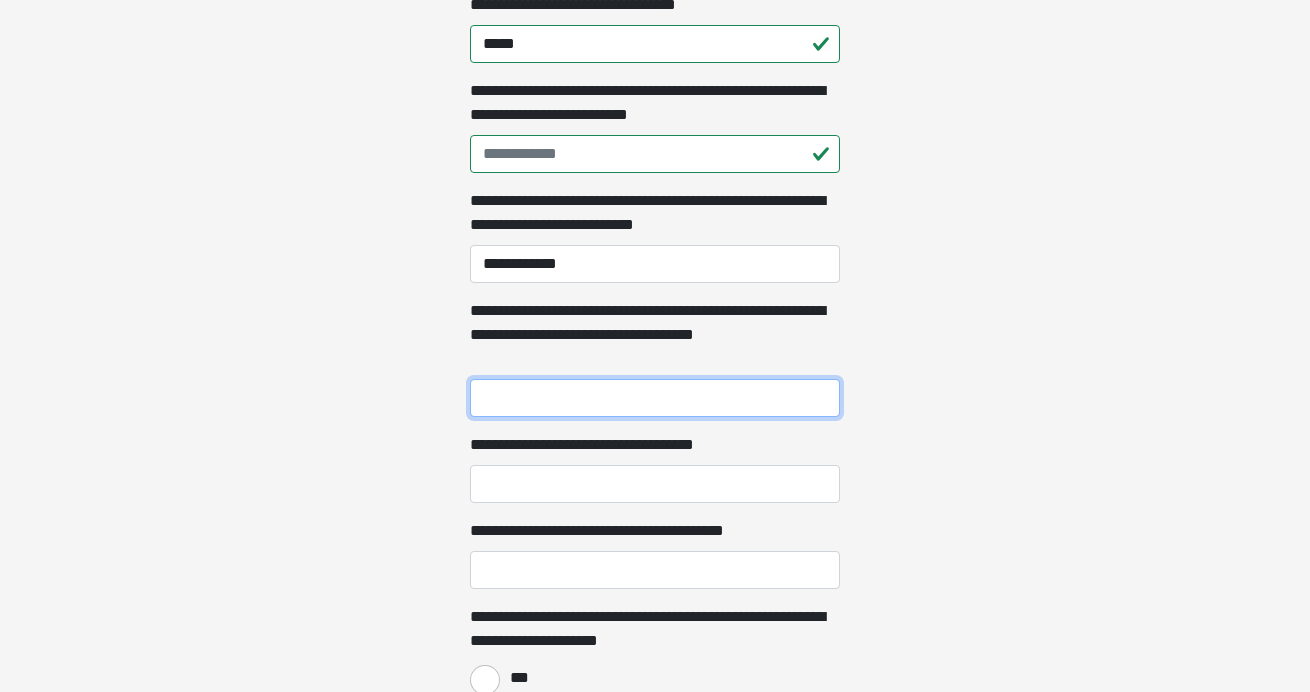 click on "**********" at bounding box center (655, 398) 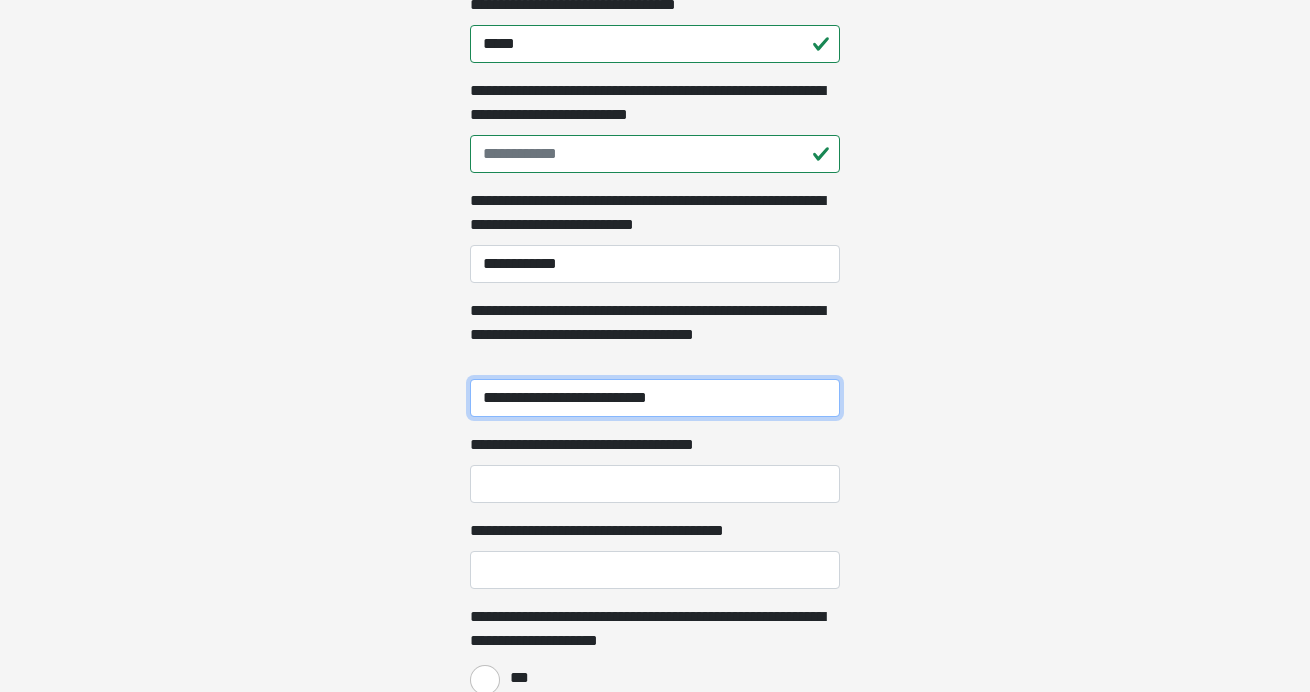 type on "**********" 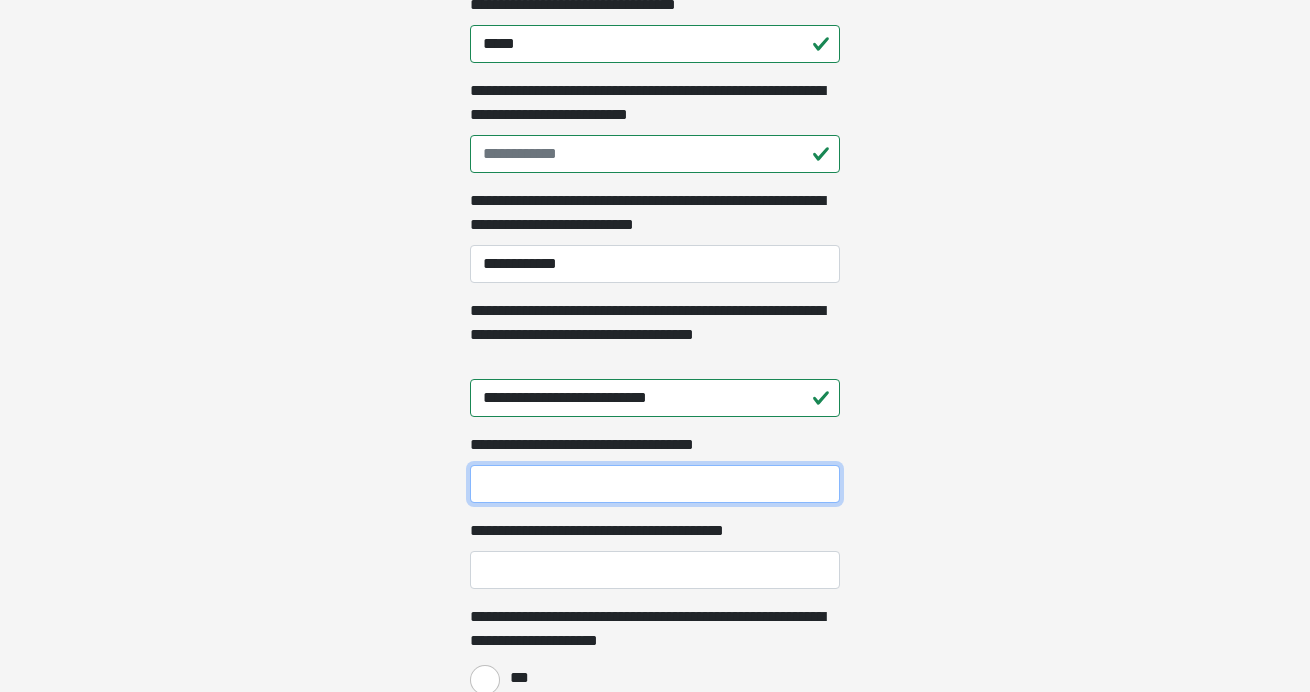 click on "**********" at bounding box center (655, 484) 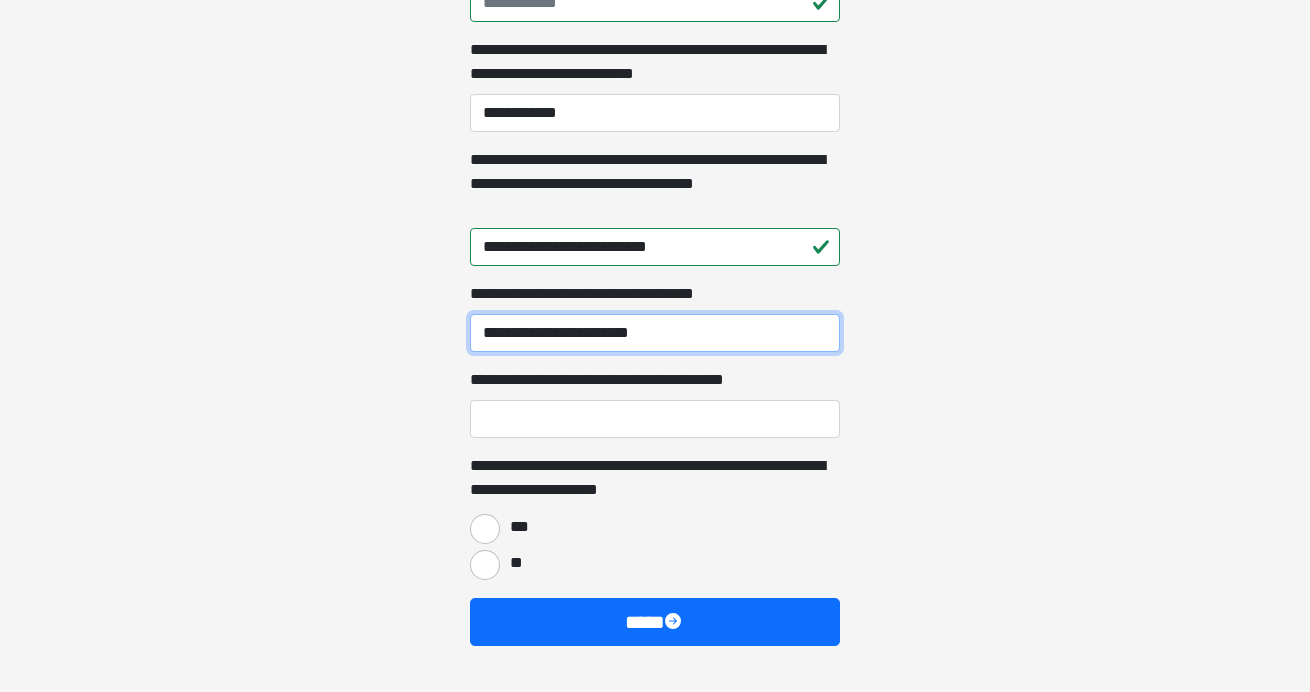 scroll, scrollTop: 1451, scrollLeft: 0, axis: vertical 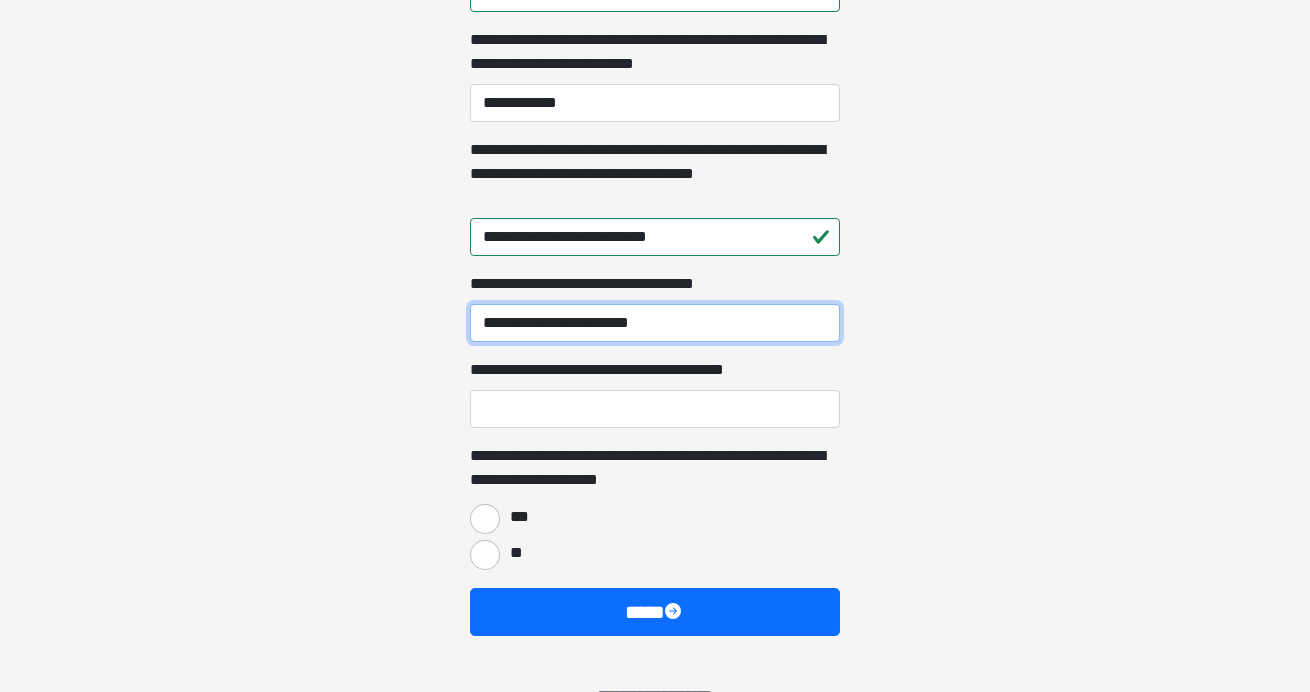 type on "**********" 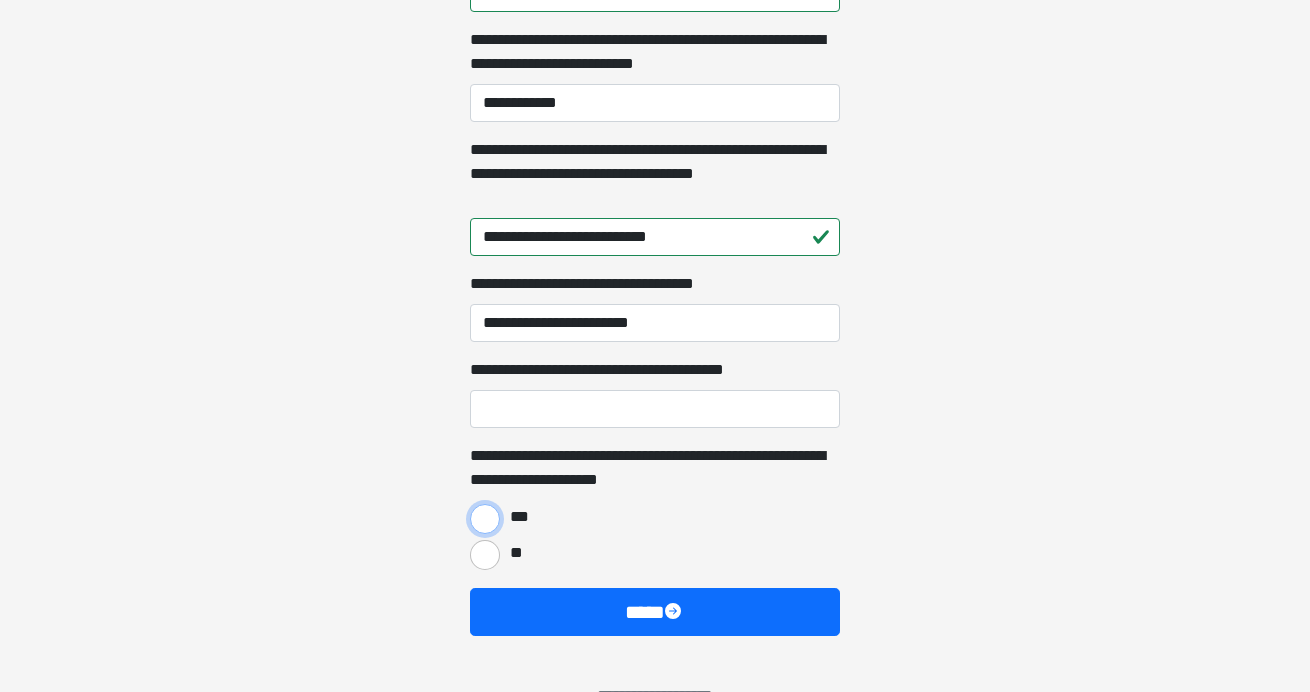 click on "***" at bounding box center [485, 519] 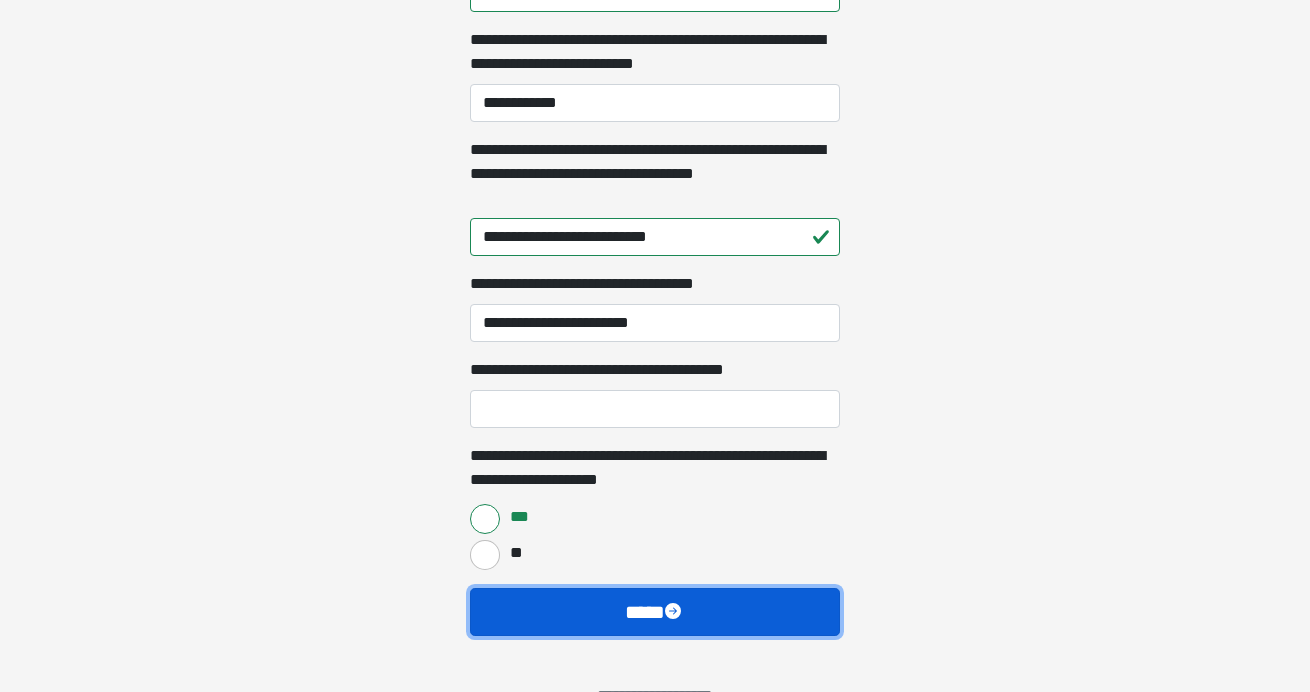 click on "****" at bounding box center (655, 612) 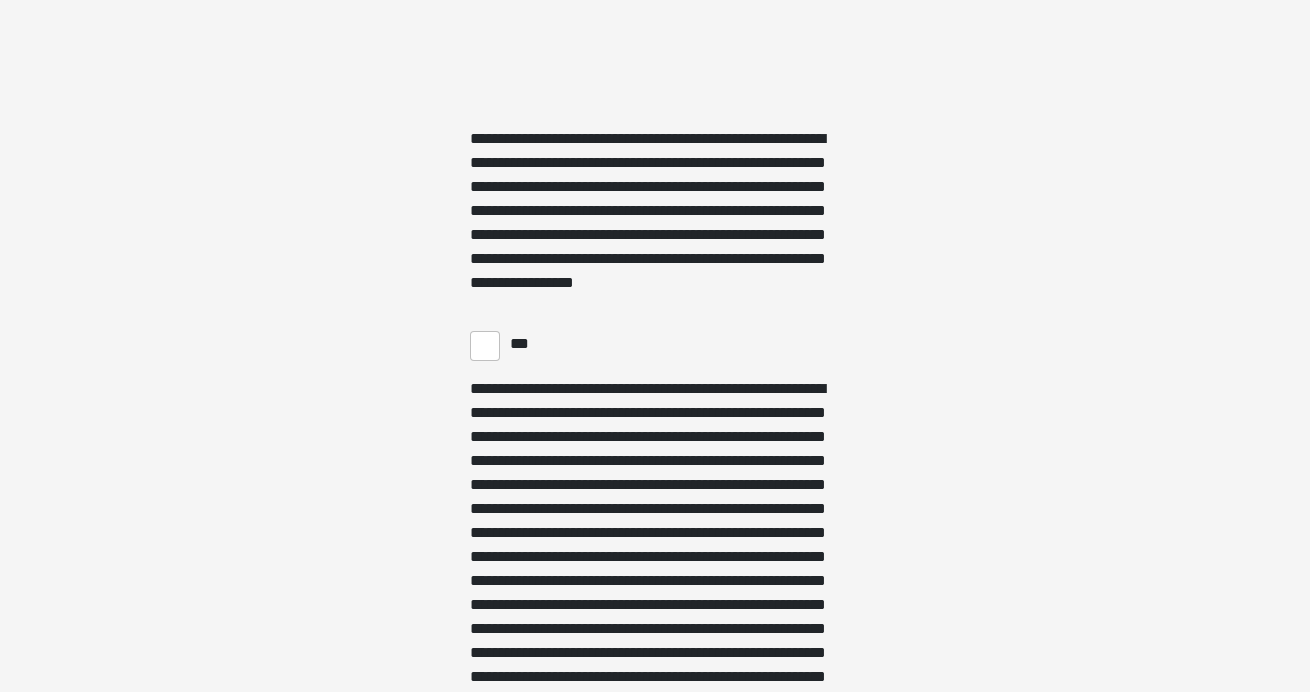 scroll, scrollTop: 4780, scrollLeft: 0, axis: vertical 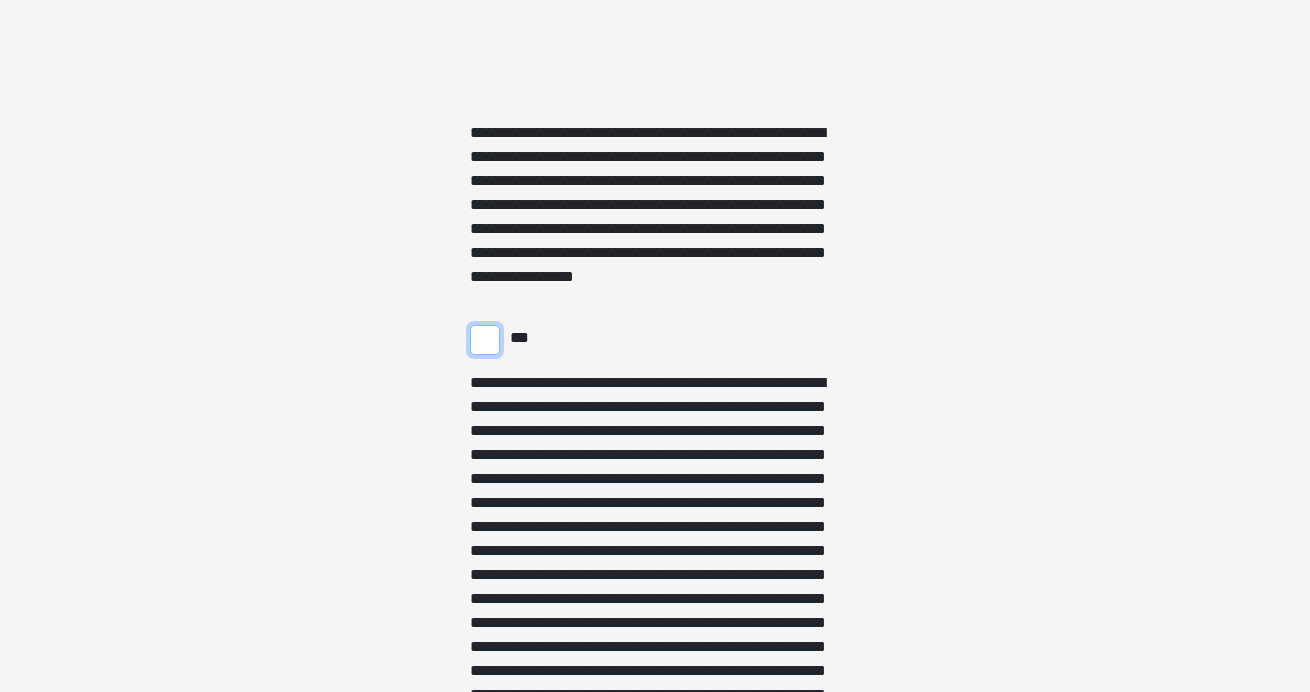 click on "***" at bounding box center [485, 340] 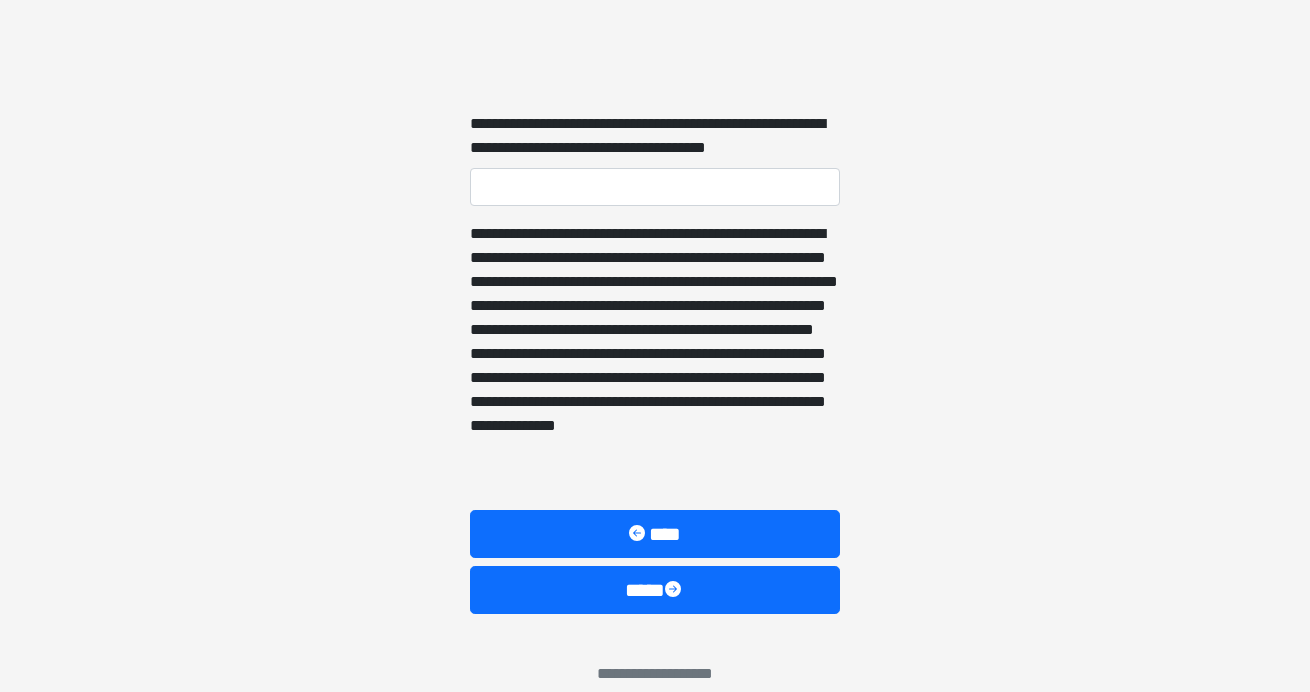 scroll, scrollTop: 5544, scrollLeft: 0, axis: vertical 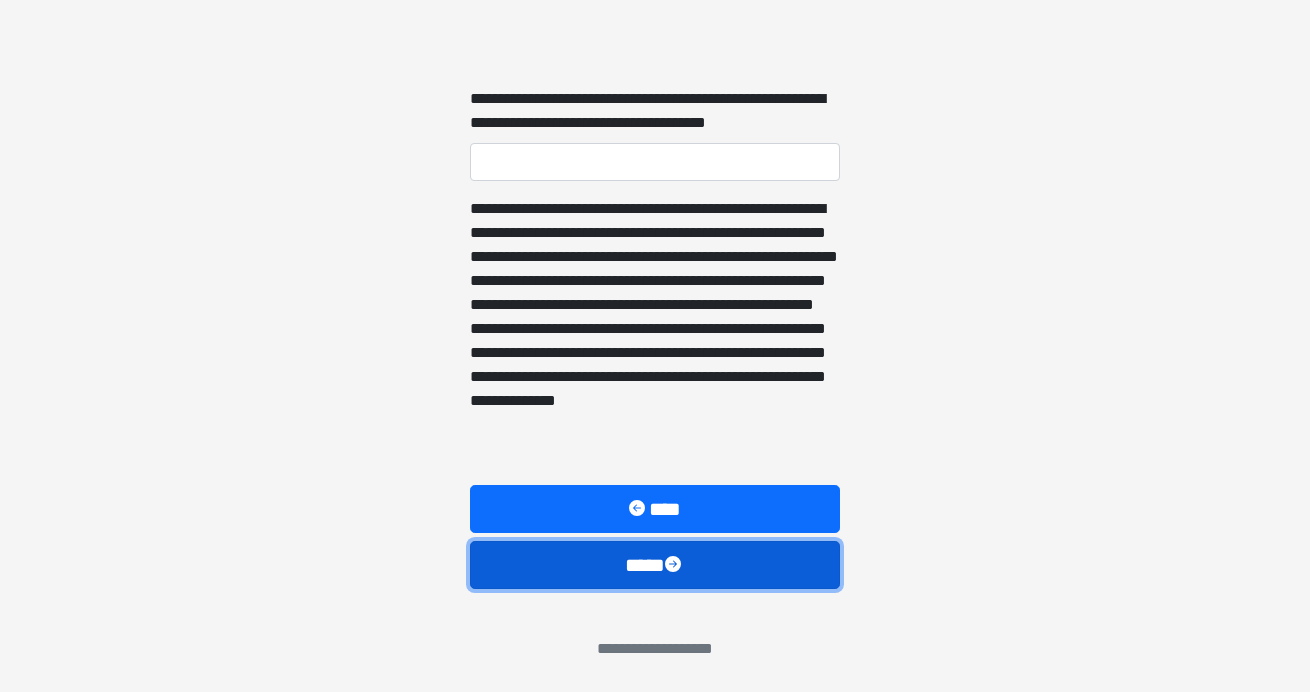 click at bounding box center (675, 566) 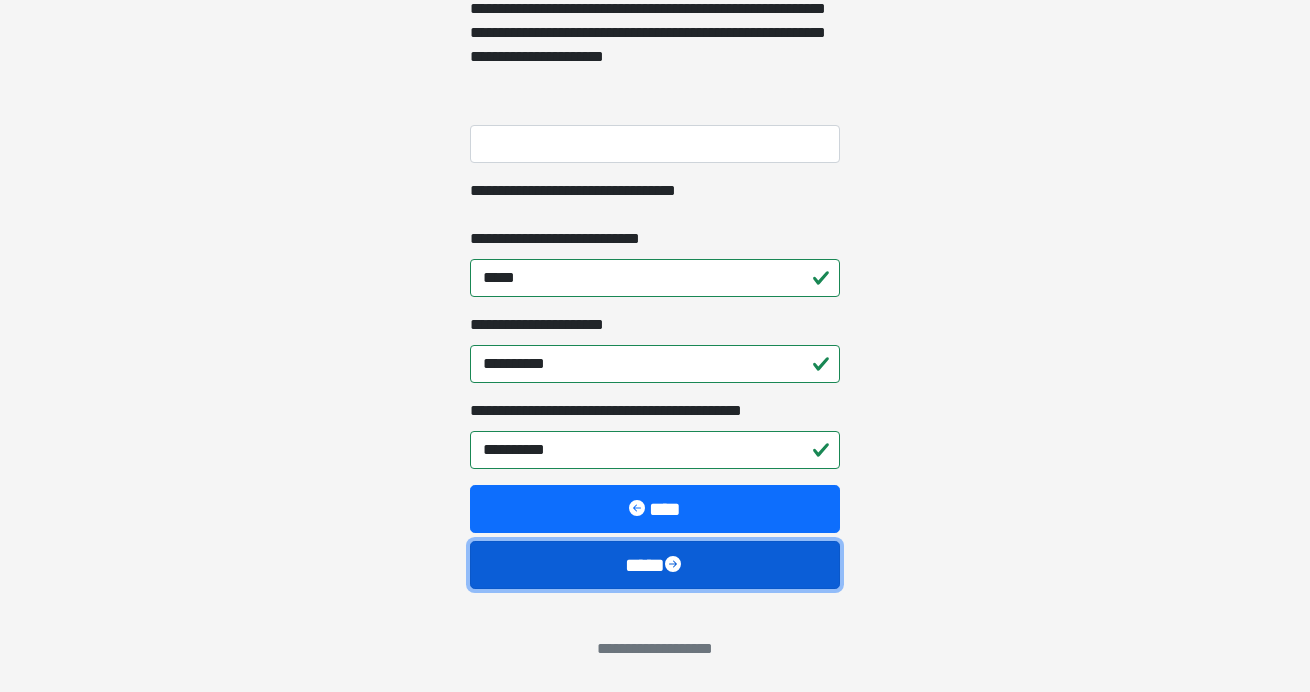 scroll, scrollTop: 1006, scrollLeft: 0, axis: vertical 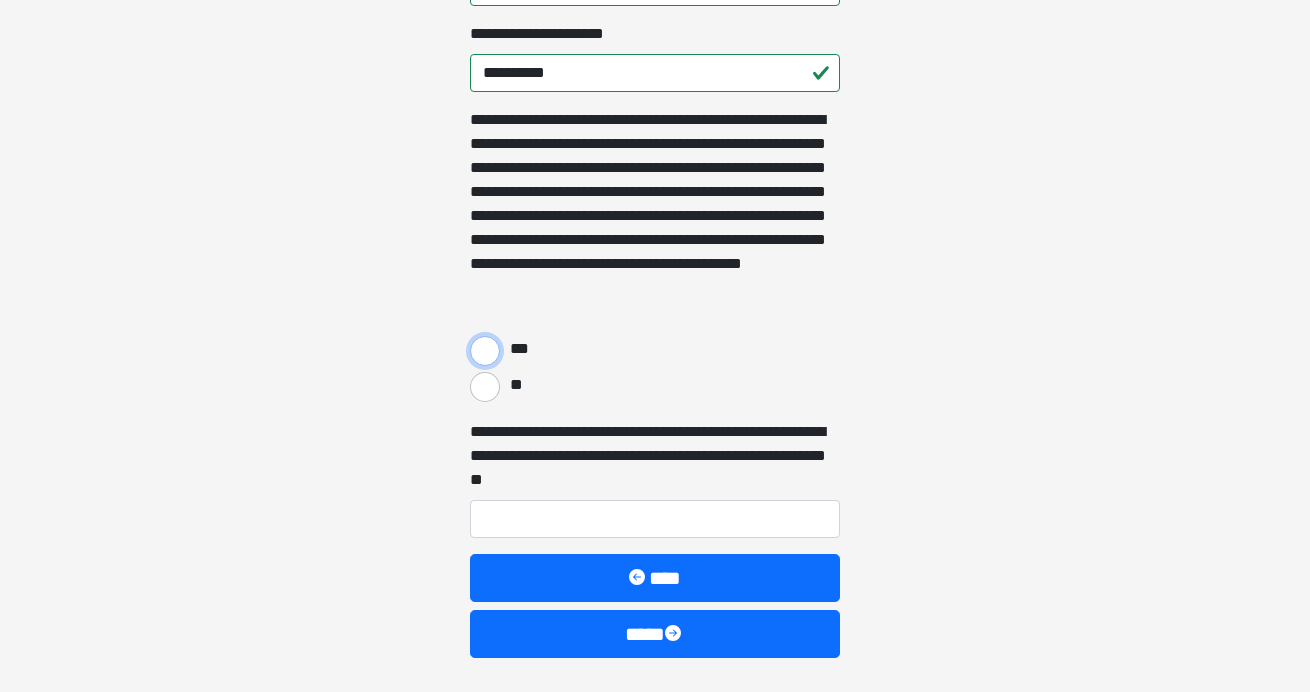 click on "***" at bounding box center [485, 351] 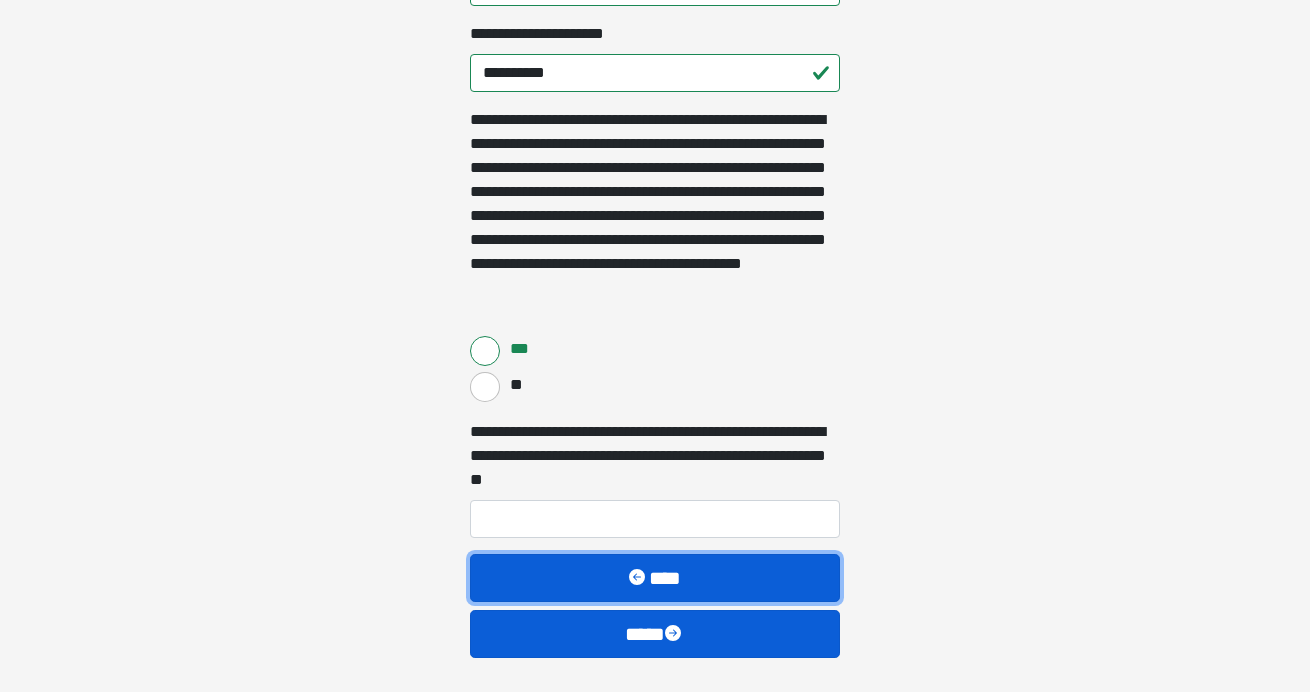 drag, startPoint x: 694, startPoint y: 573, endPoint x: 703, endPoint y: 655, distance: 82.492424 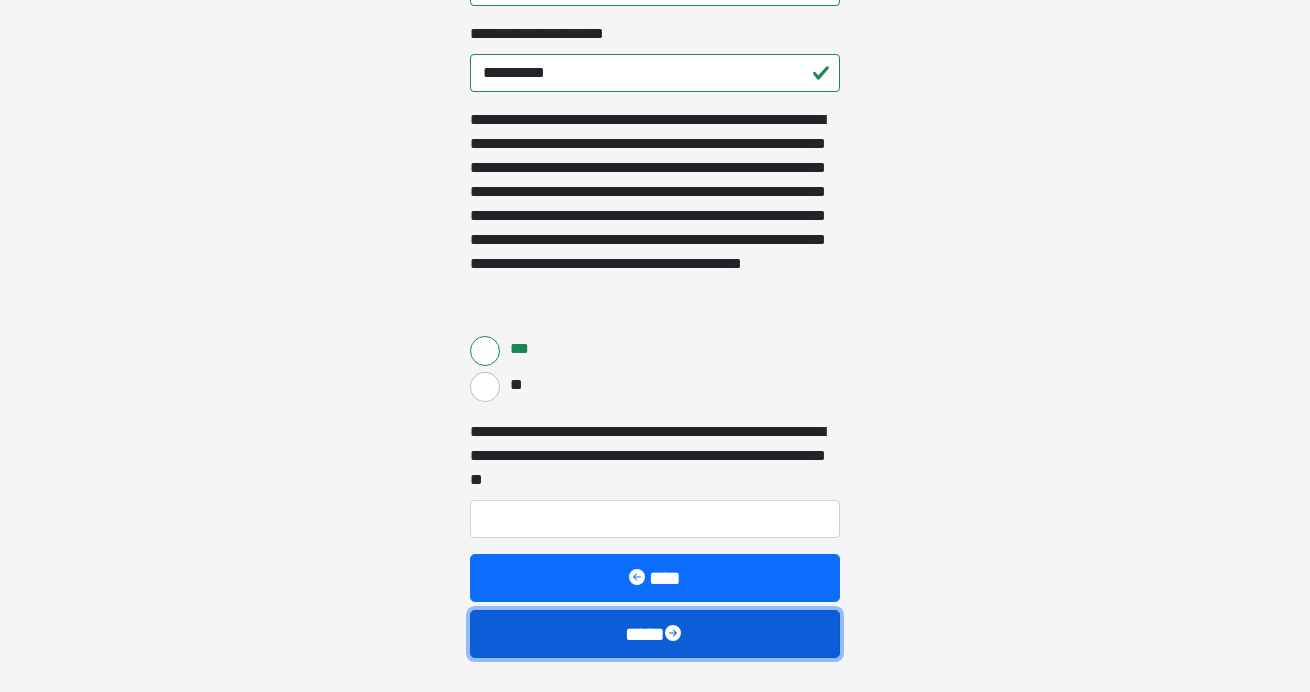 click on "****" at bounding box center [655, 634] 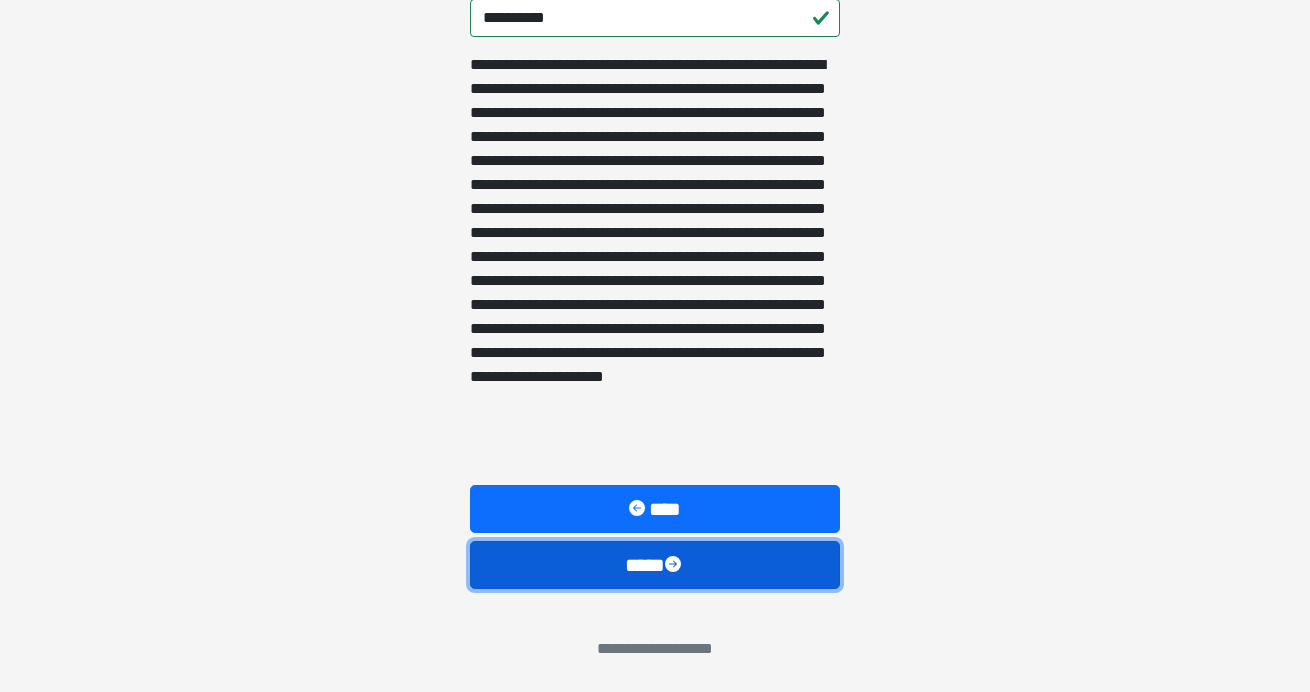 scroll, scrollTop: 1038, scrollLeft: 0, axis: vertical 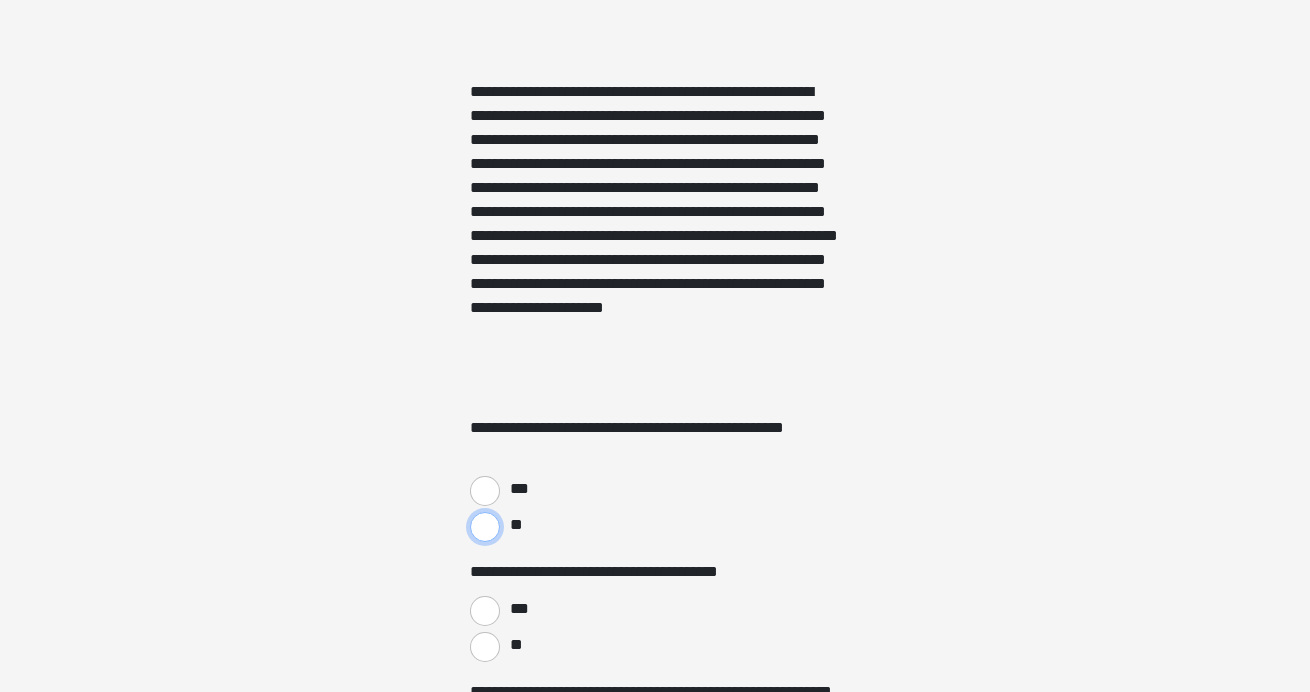 click on "**" at bounding box center (485, 527) 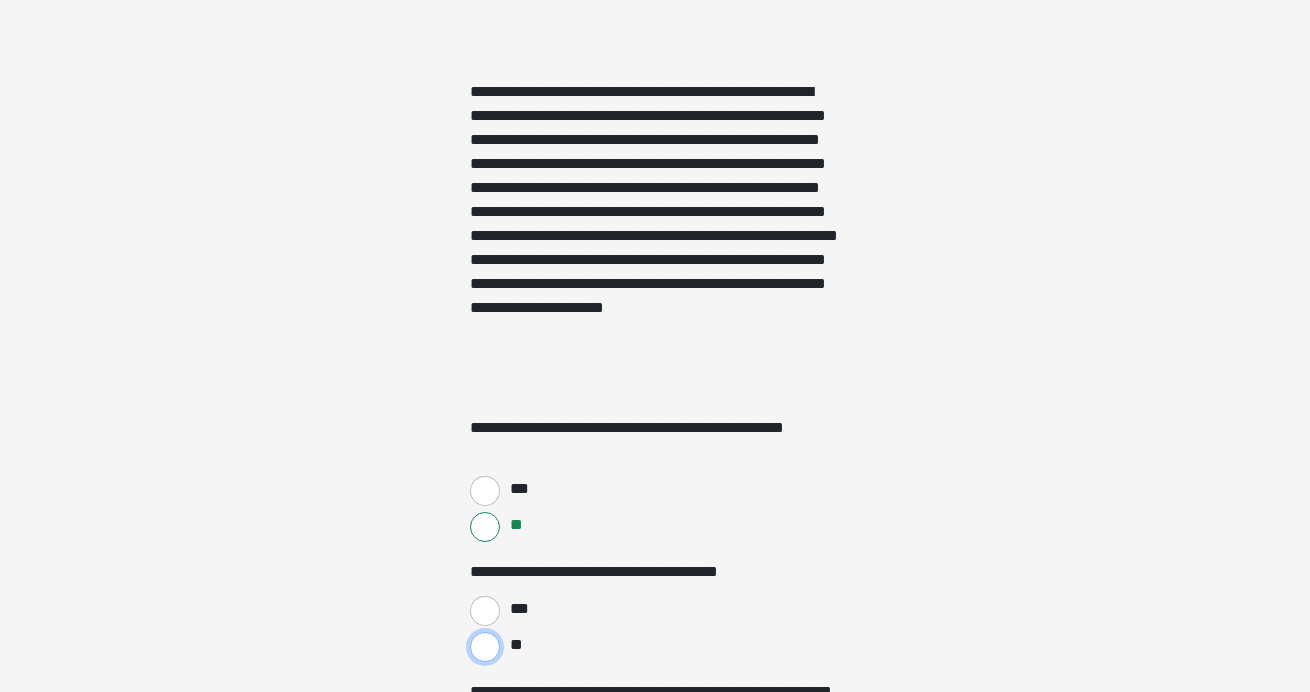 click on "**" at bounding box center [485, 647] 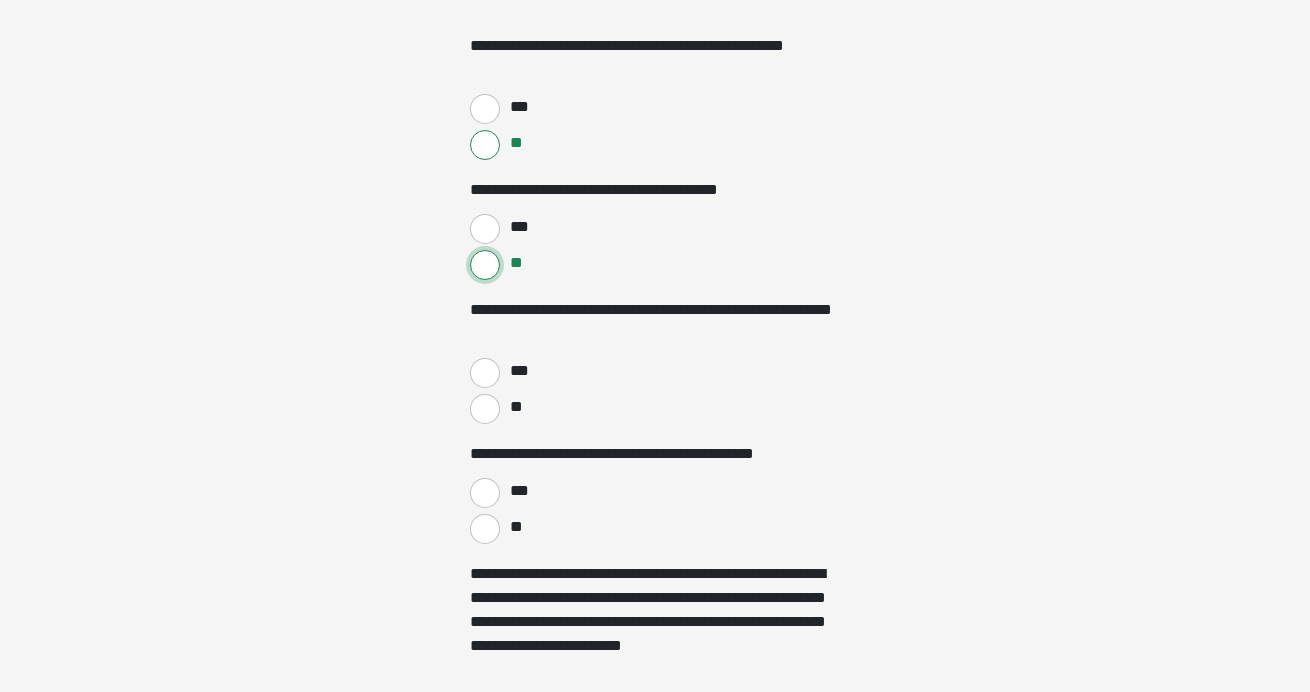 scroll, scrollTop: 1008, scrollLeft: 0, axis: vertical 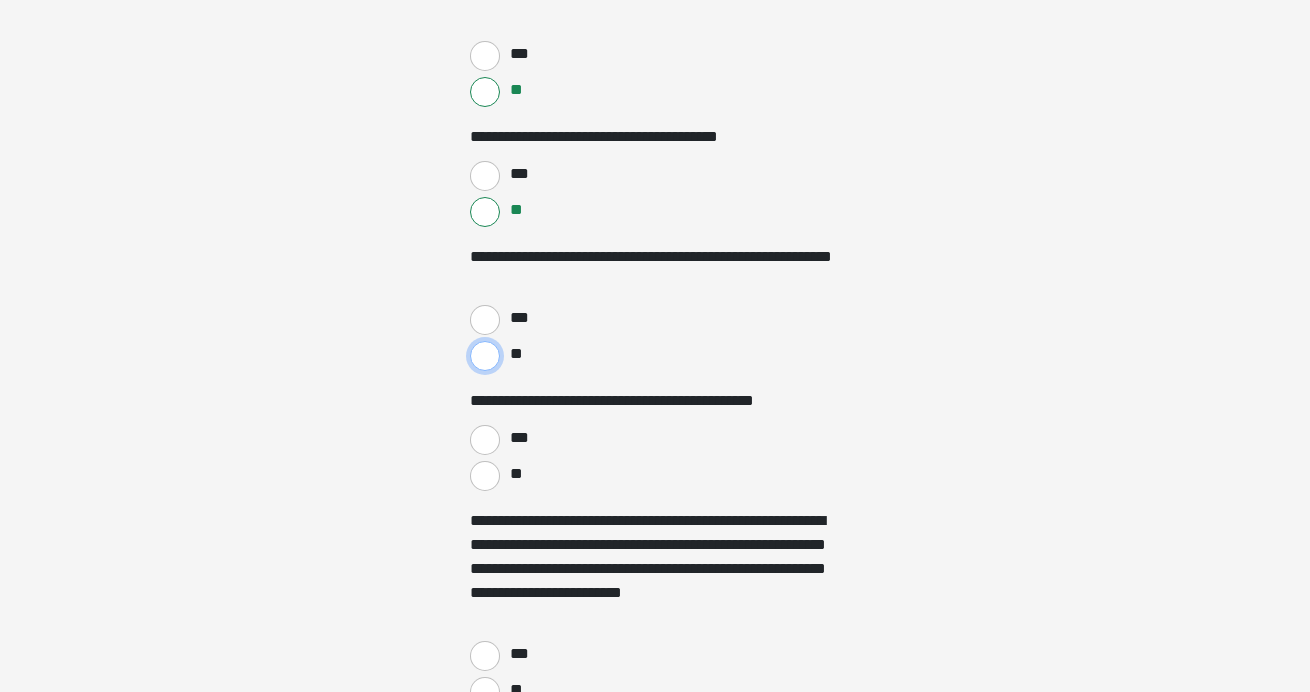 click on "**" at bounding box center [485, 356] 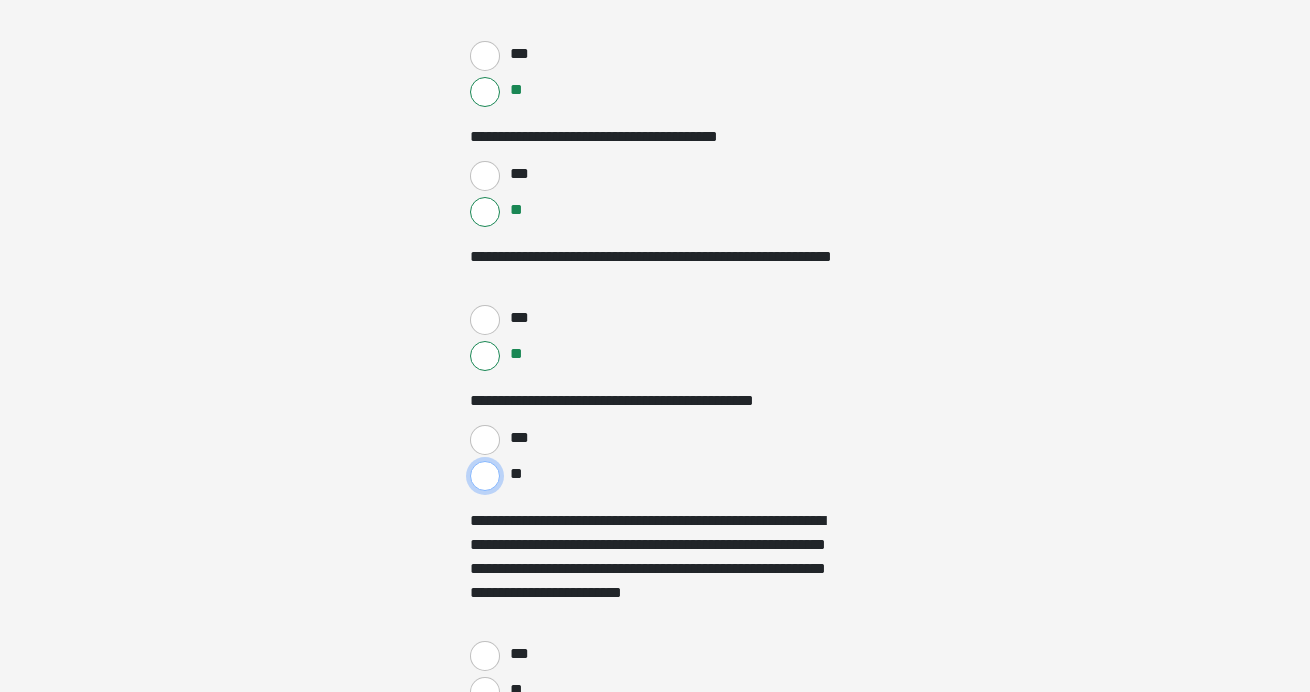 click on "**" at bounding box center [485, 476] 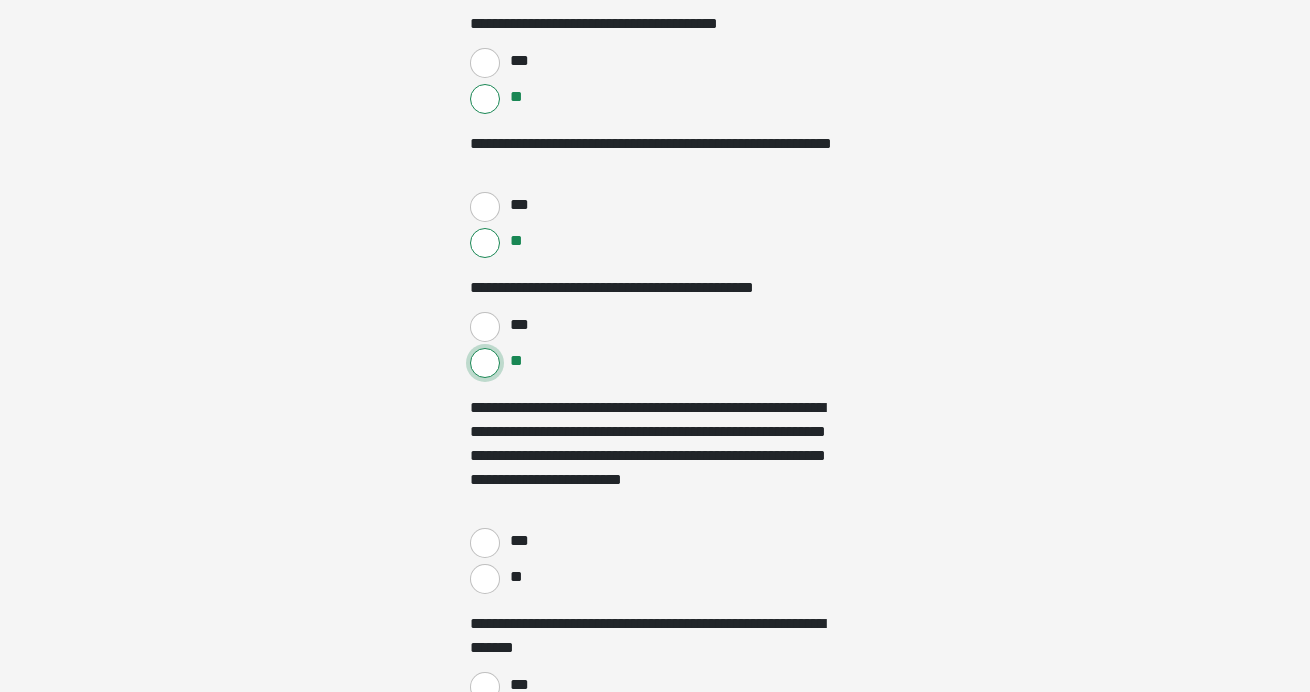 scroll, scrollTop: 1129, scrollLeft: 0, axis: vertical 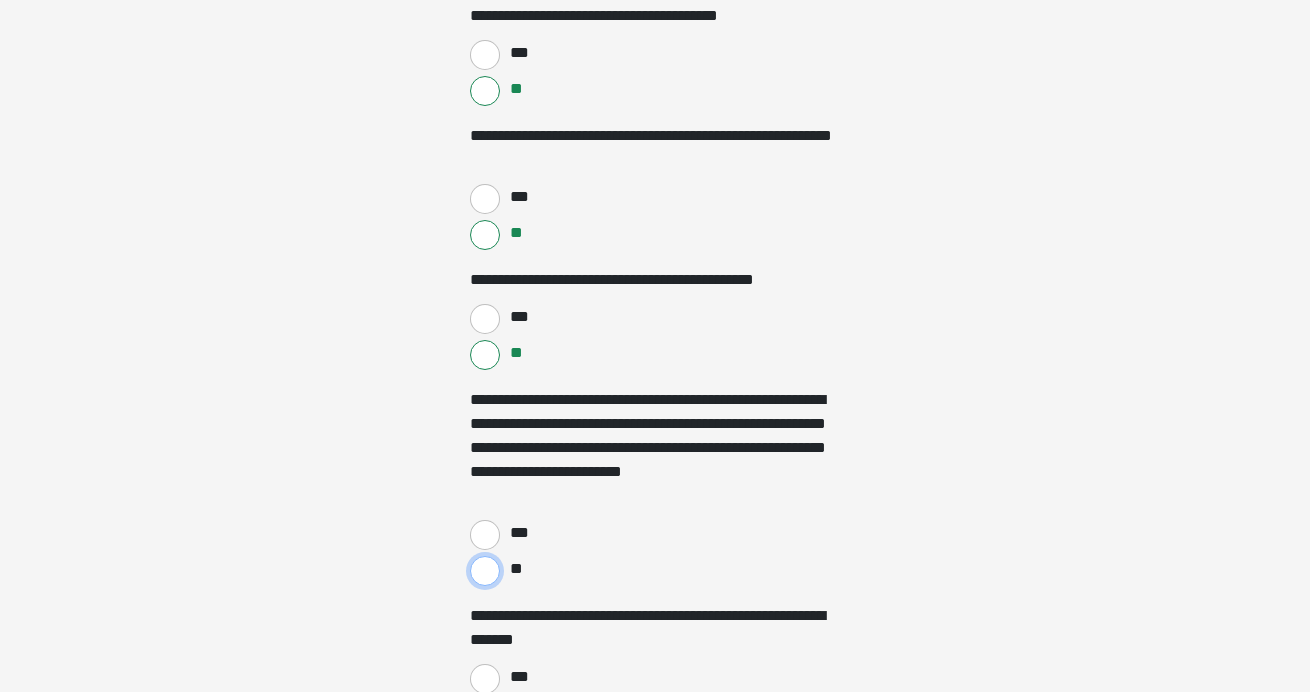 click on "**" at bounding box center [485, 571] 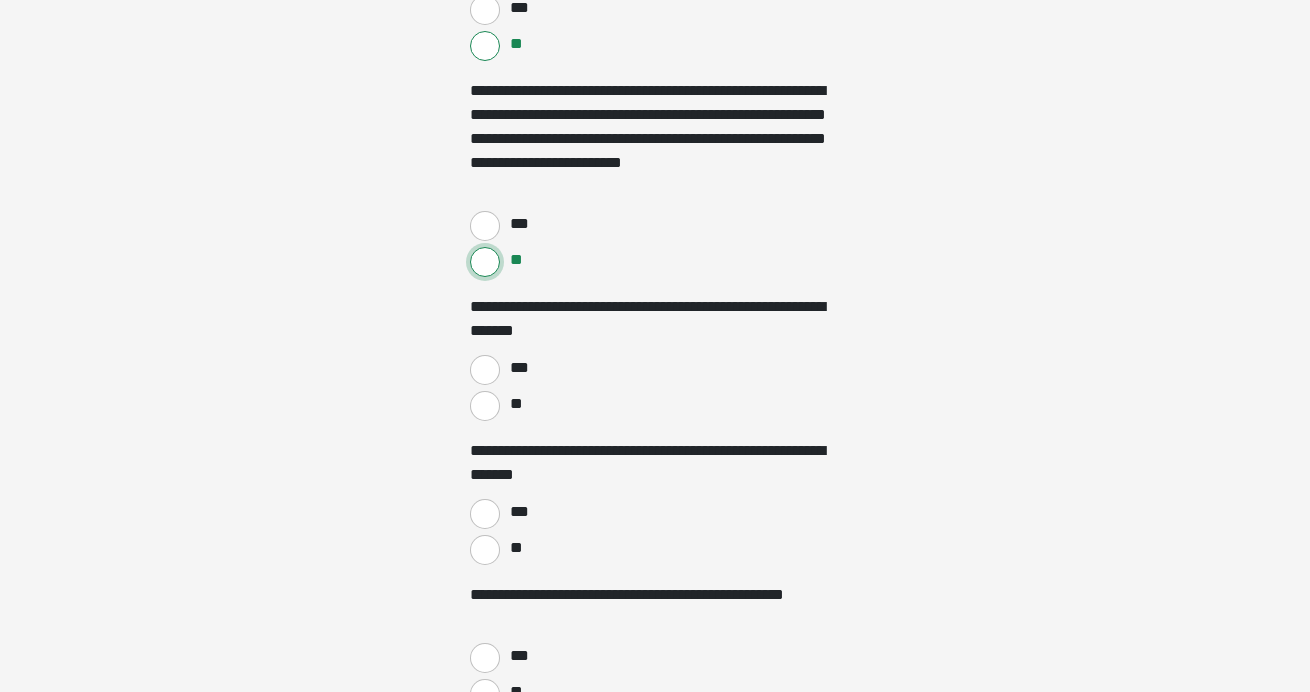 scroll, scrollTop: 1478, scrollLeft: 0, axis: vertical 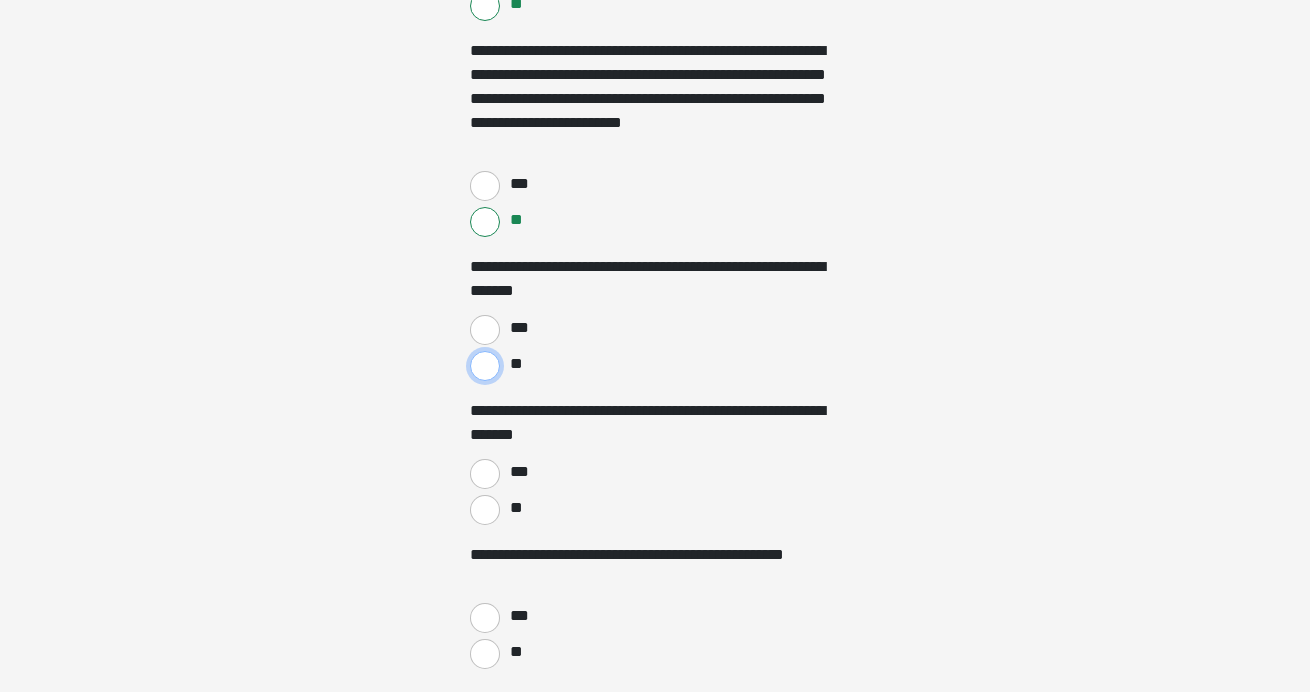 click on "**" at bounding box center (485, 366) 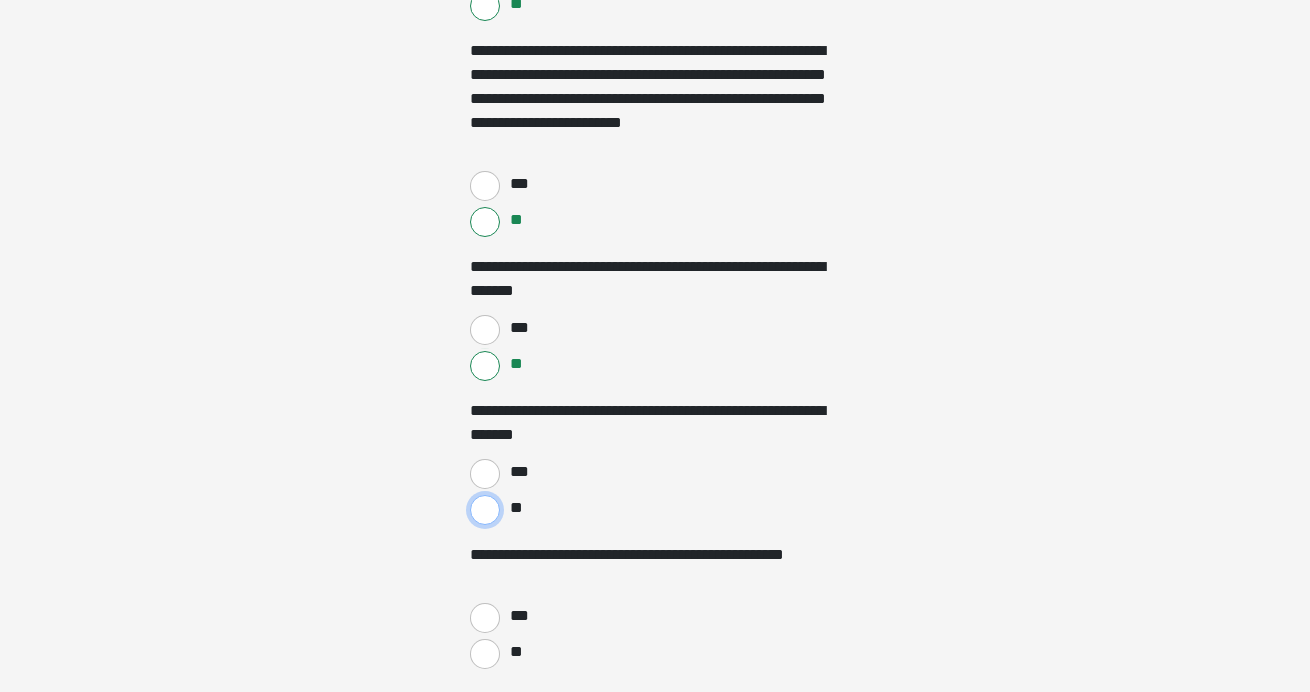 click on "**" at bounding box center (485, 510) 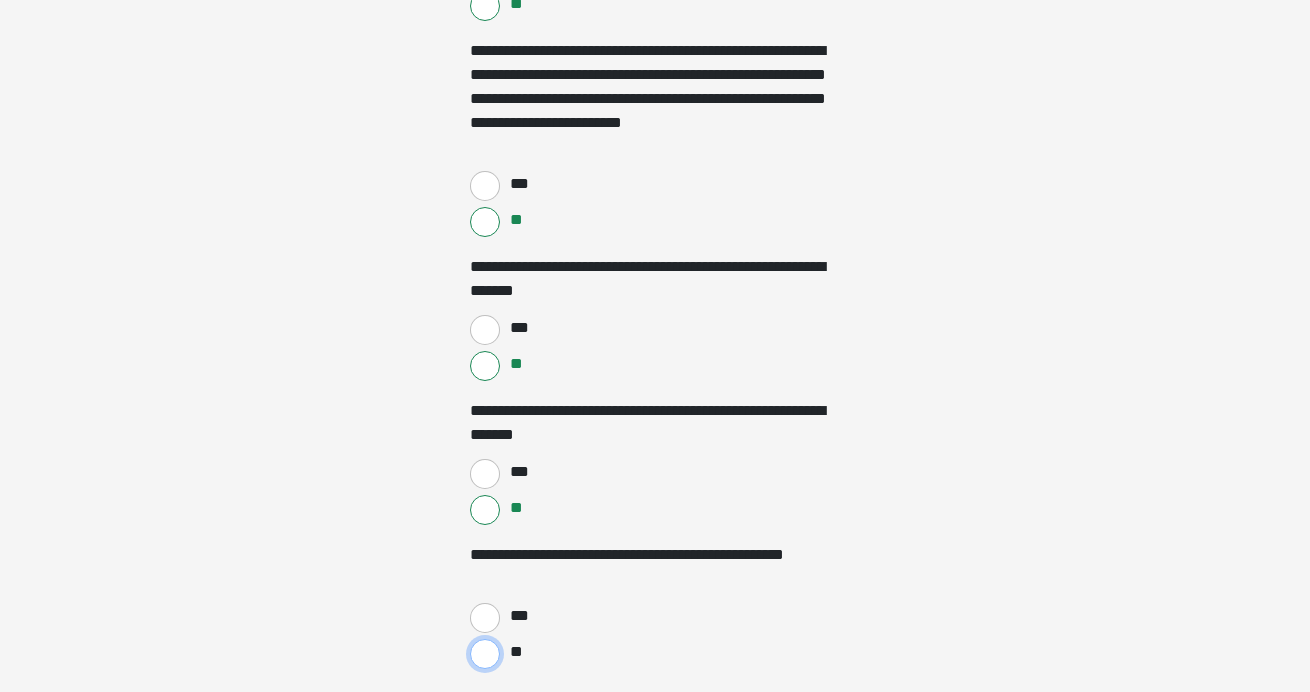 click on "**" at bounding box center (485, 654) 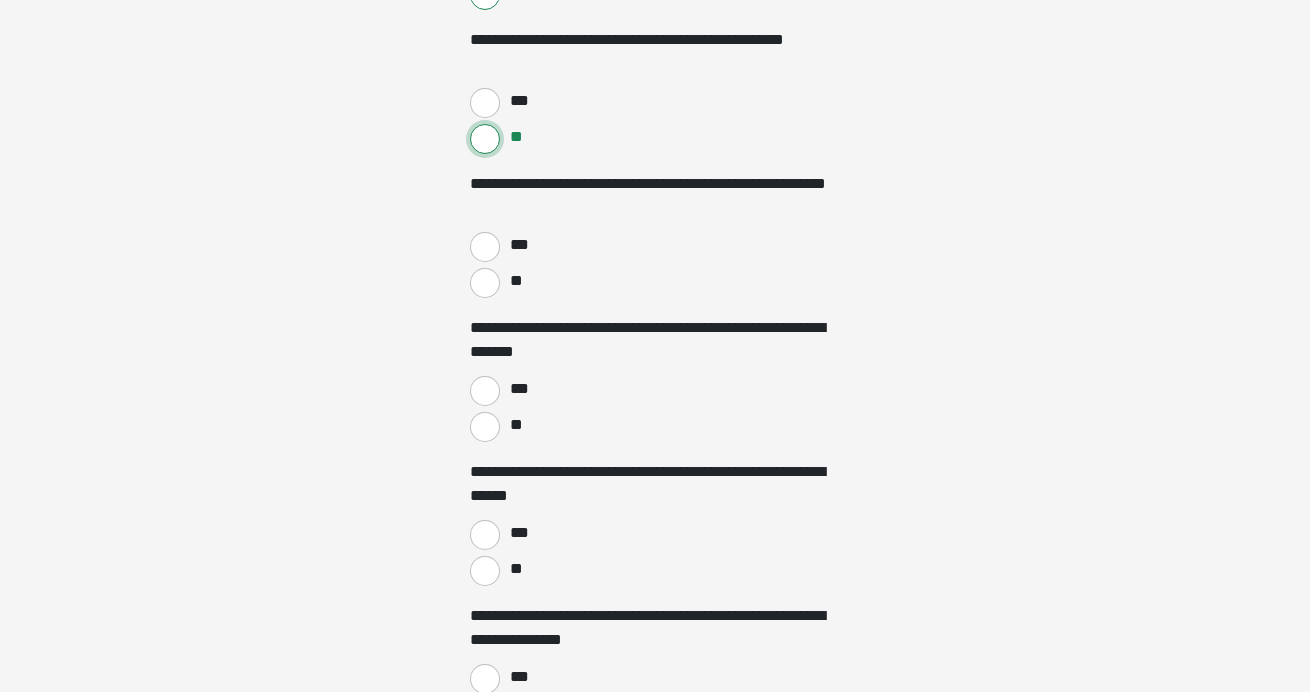 scroll, scrollTop: 2014, scrollLeft: 0, axis: vertical 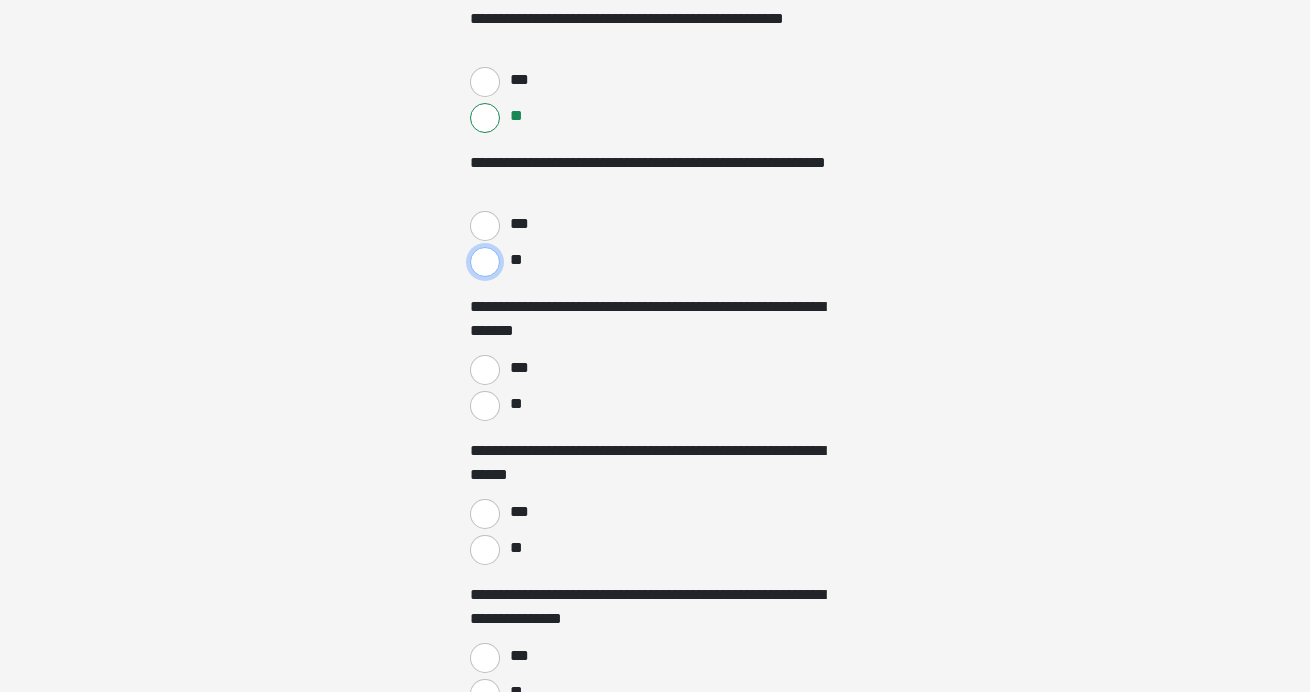 click on "**" at bounding box center (485, 262) 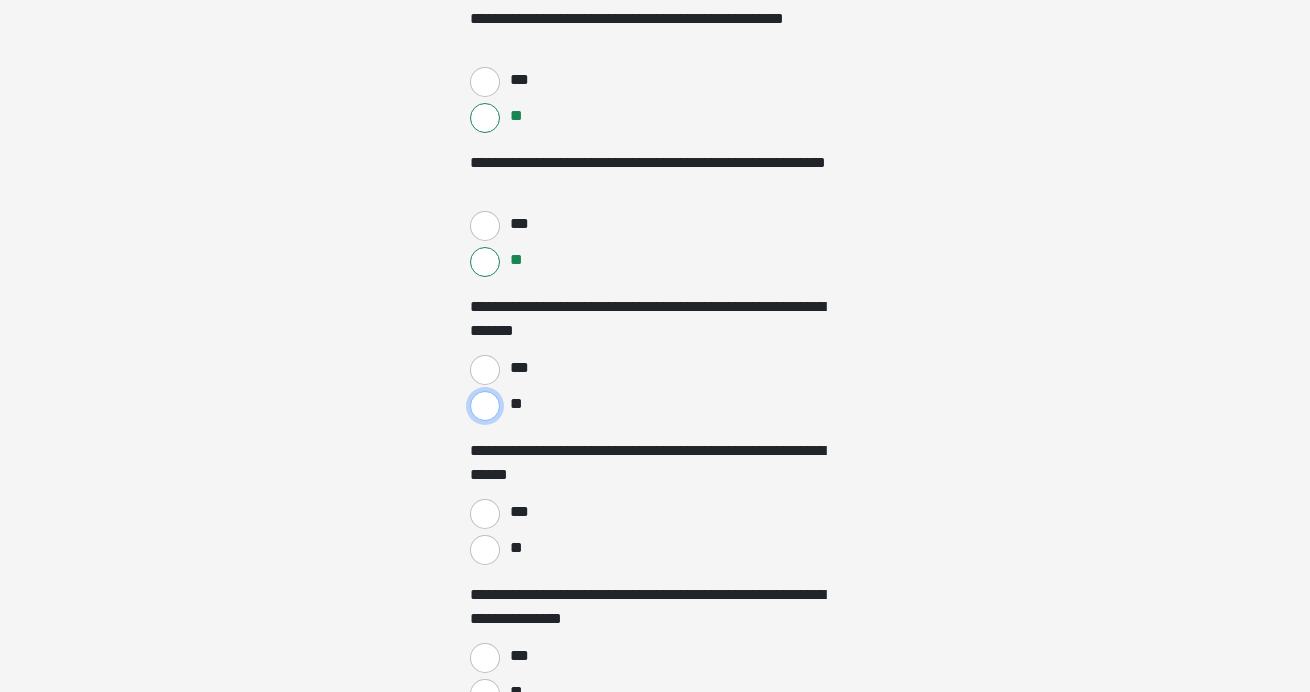click on "**" at bounding box center (485, 406) 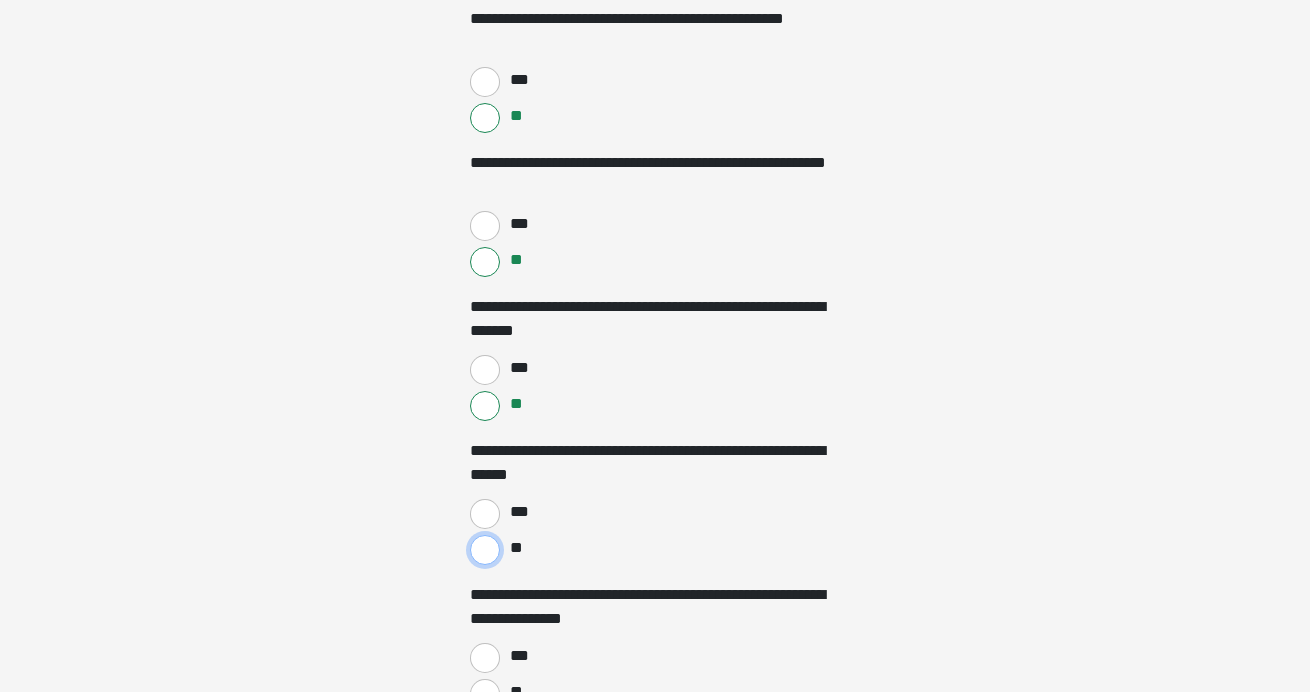 click on "**" at bounding box center (485, 550) 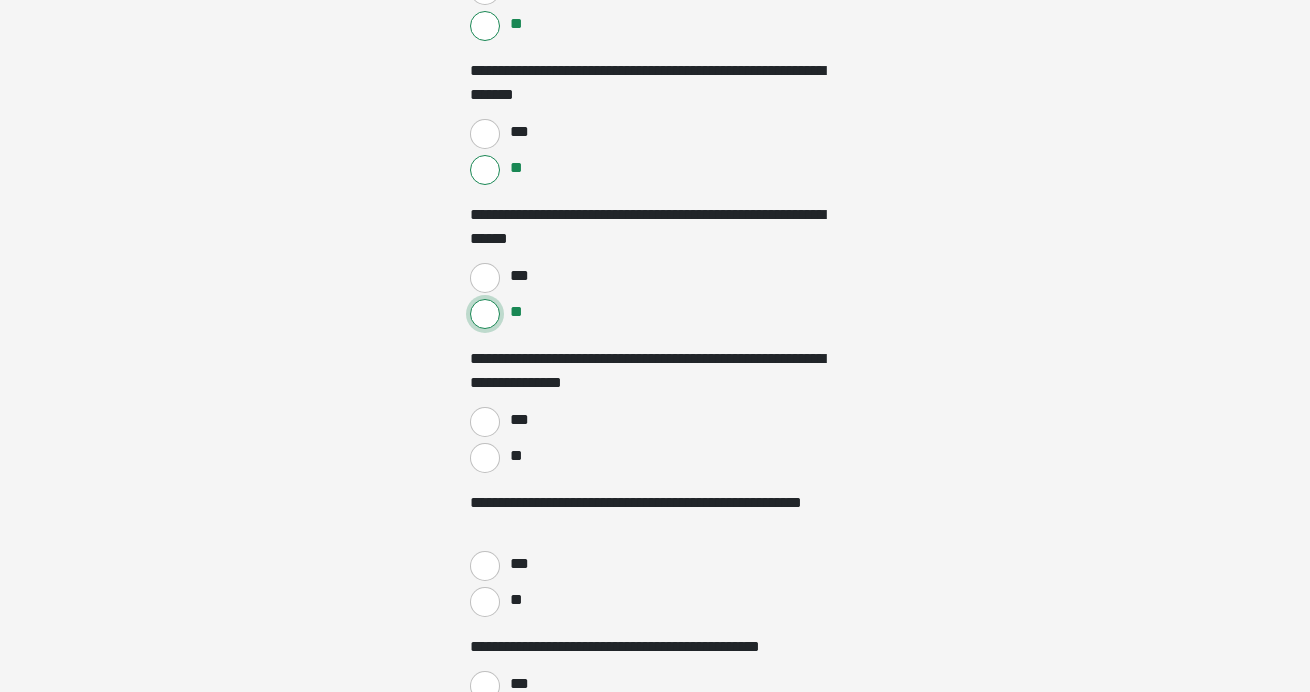 scroll, scrollTop: 2283, scrollLeft: 0, axis: vertical 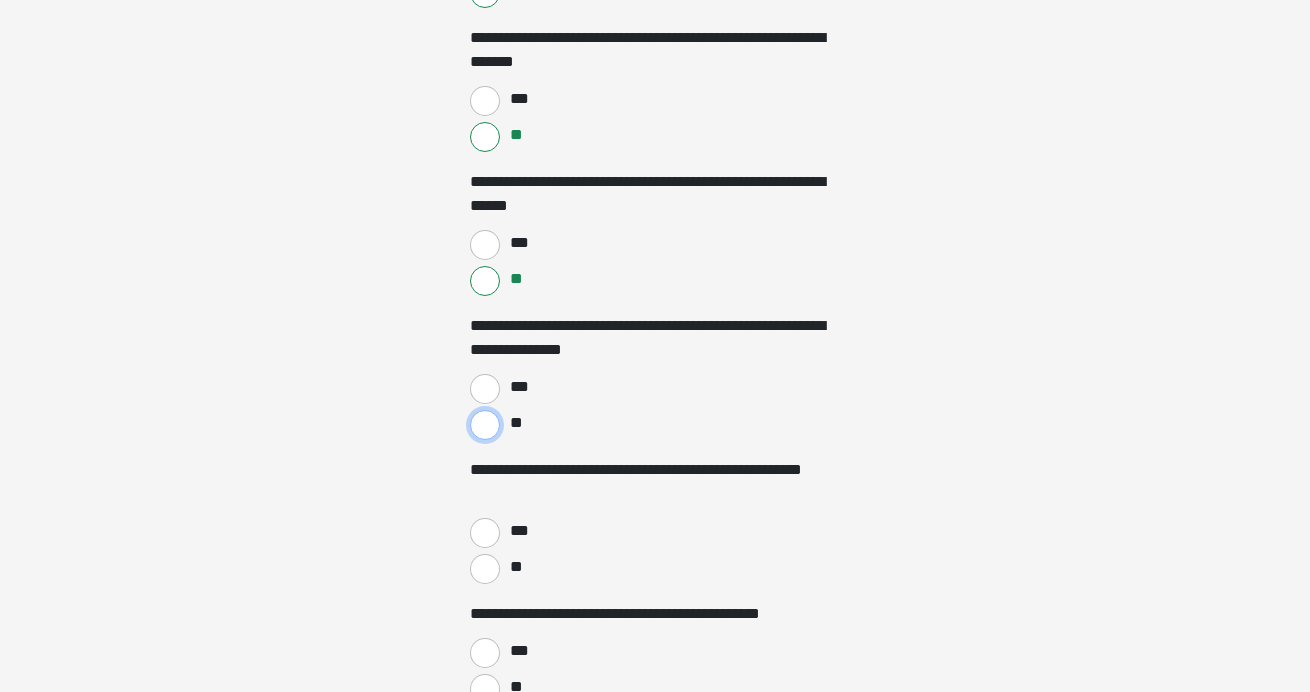 click on "**" at bounding box center [485, 425] 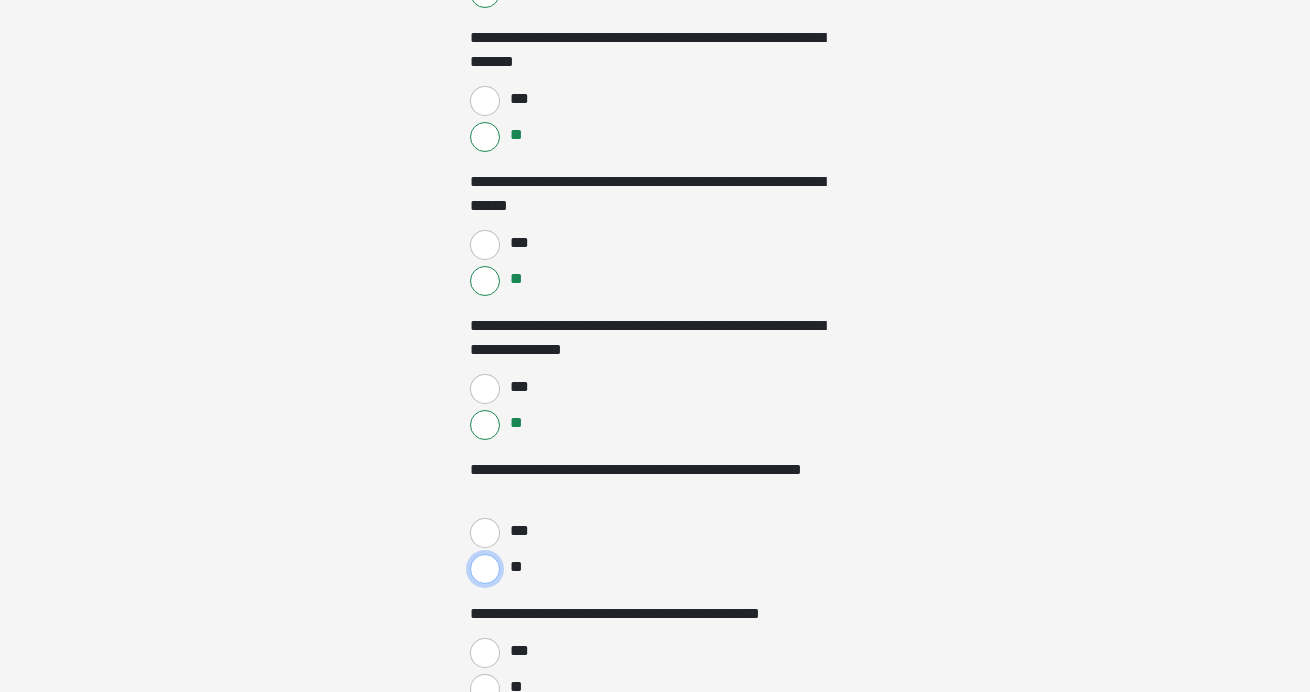 click on "**" at bounding box center [485, 569] 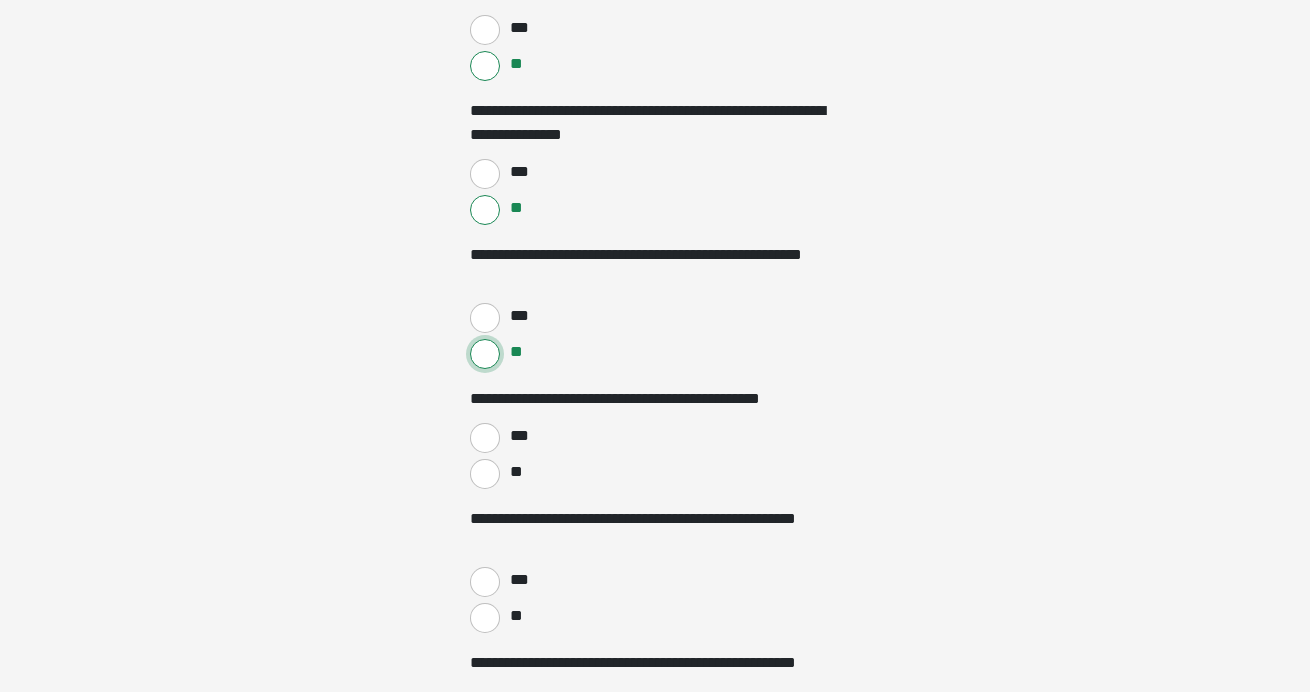 scroll, scrollTop: 2519, scrollLeft: 0, axis: vertical 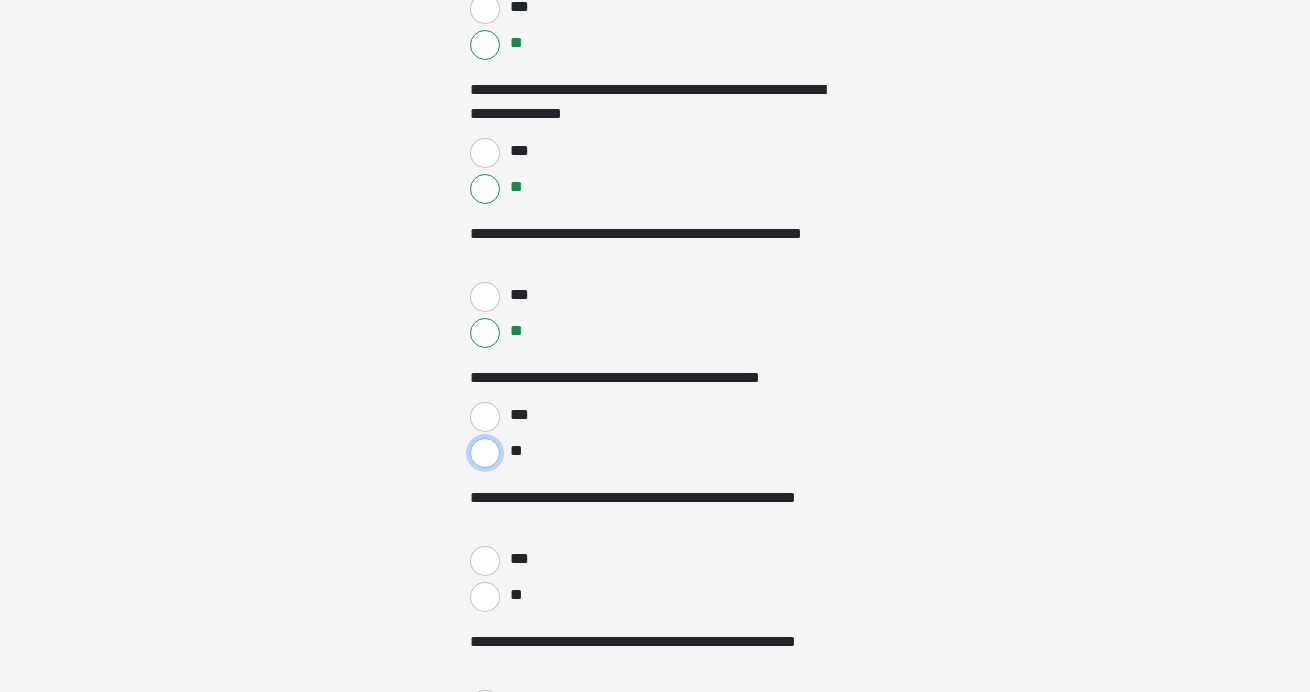 click on "**" at bounding box center (485, 453) 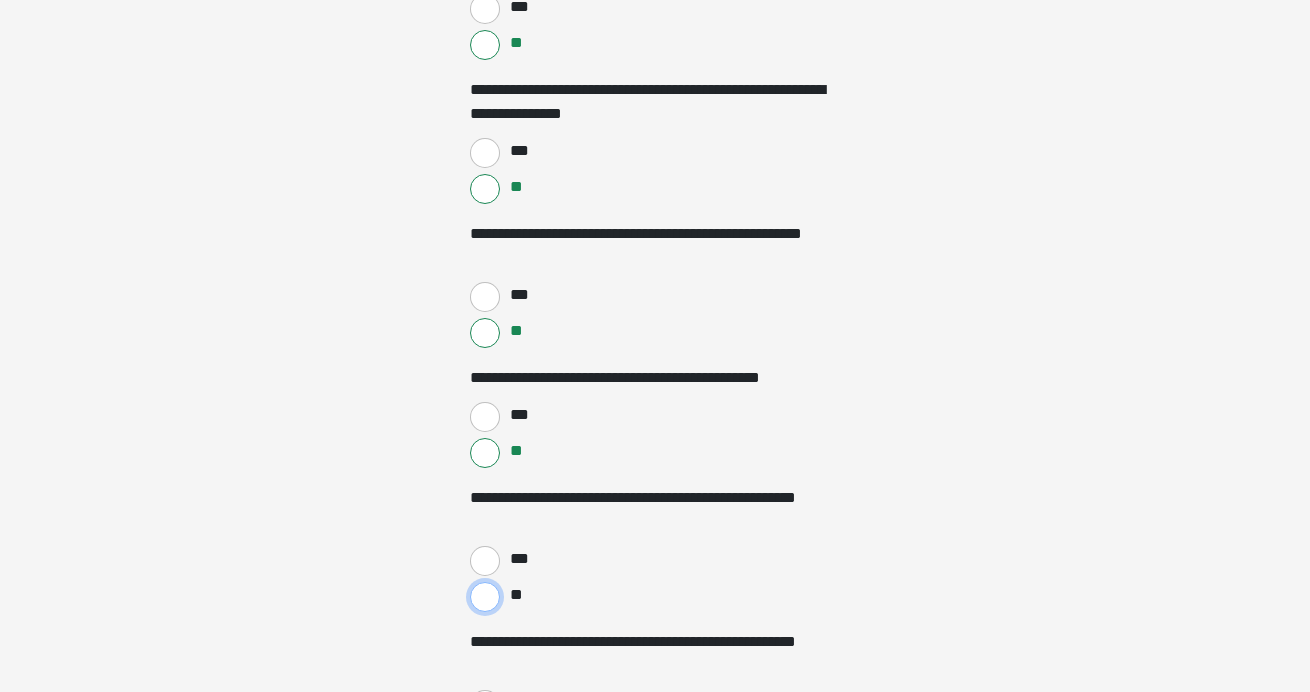 click on "**" at bounding box center (485, 597) 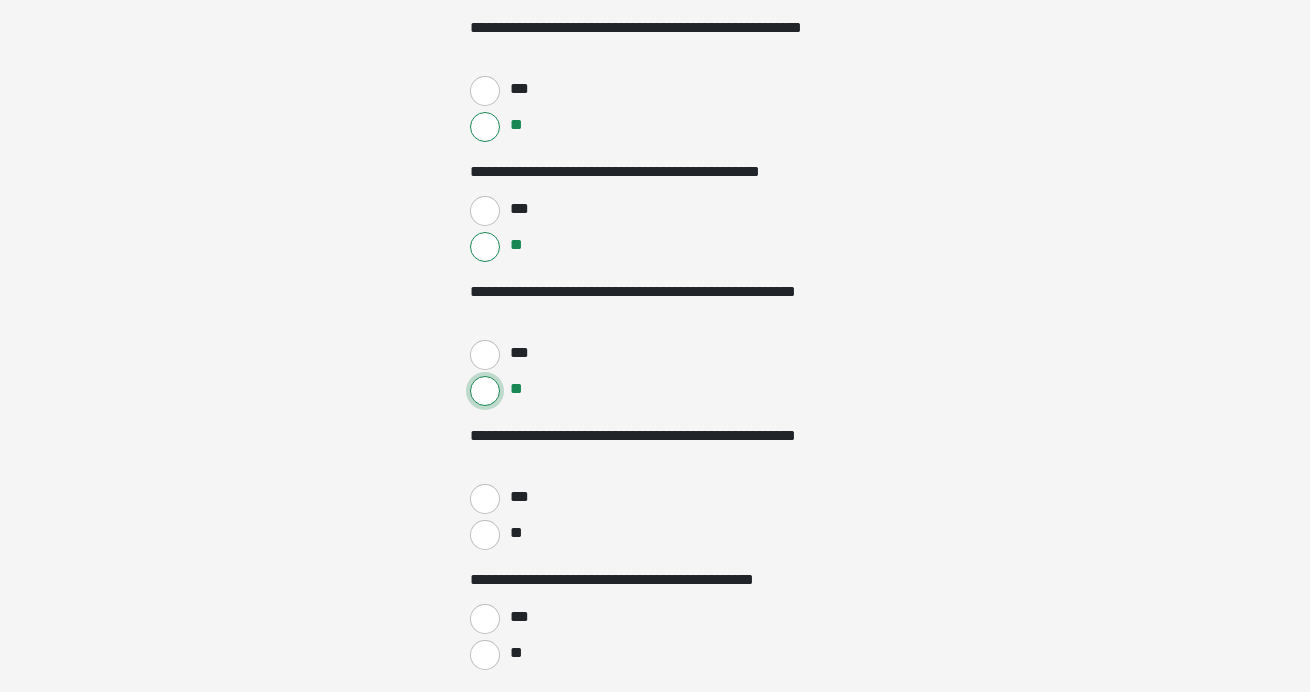 scroll, scrollTop: 2726, scrollLeft: 0, axis: vertical 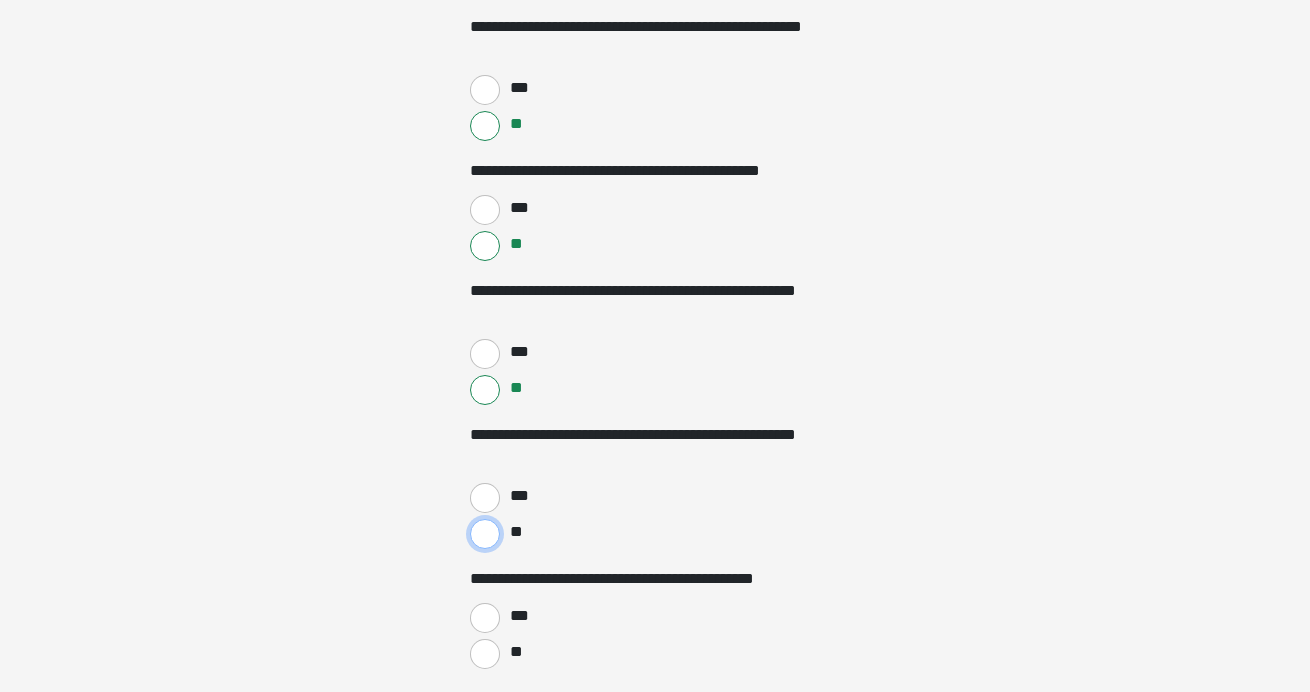 click on "**" at bounding box center [485, 534] 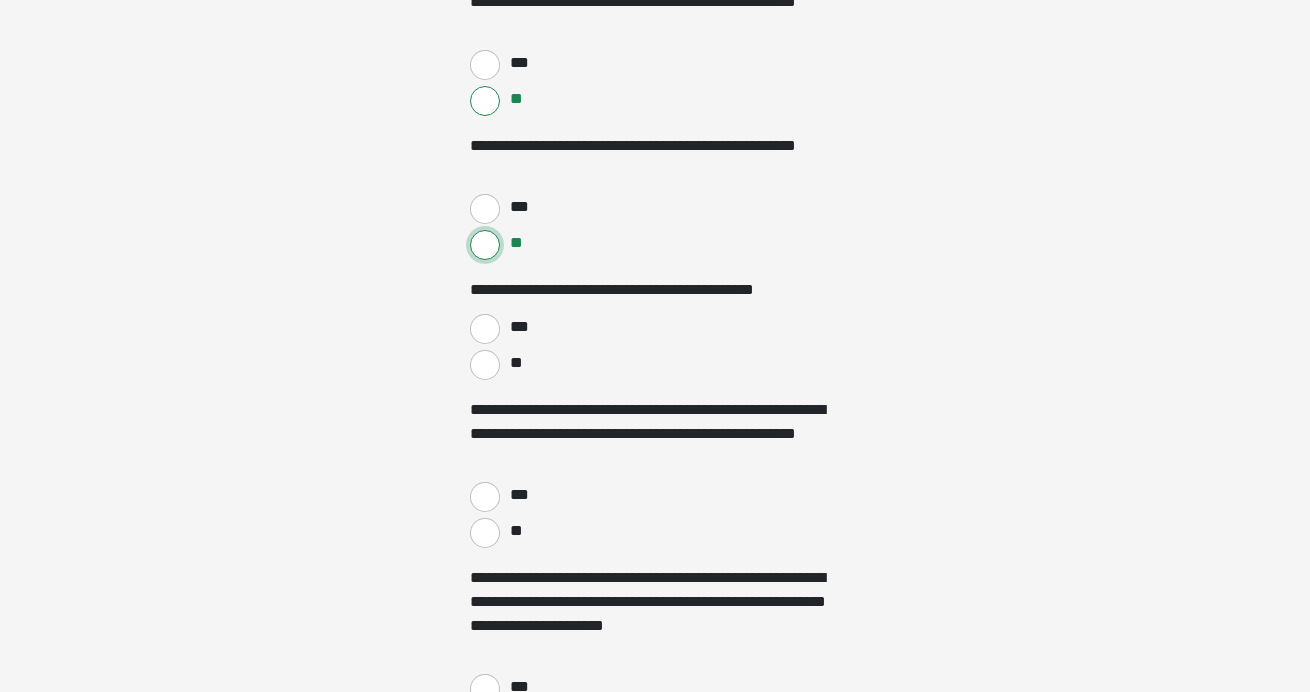 scroll, scrollTop: 3030, scrollLeft: 0, axis: vertical 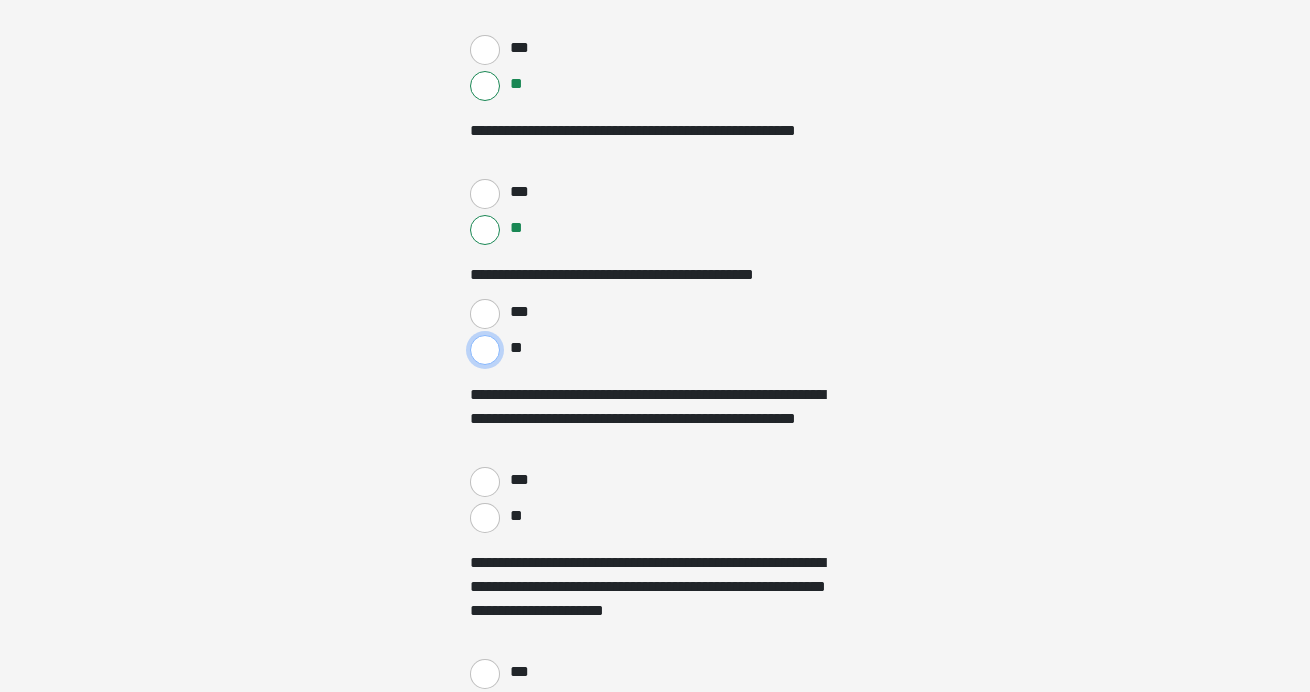 click on "**" at bounding box center [485, 350] 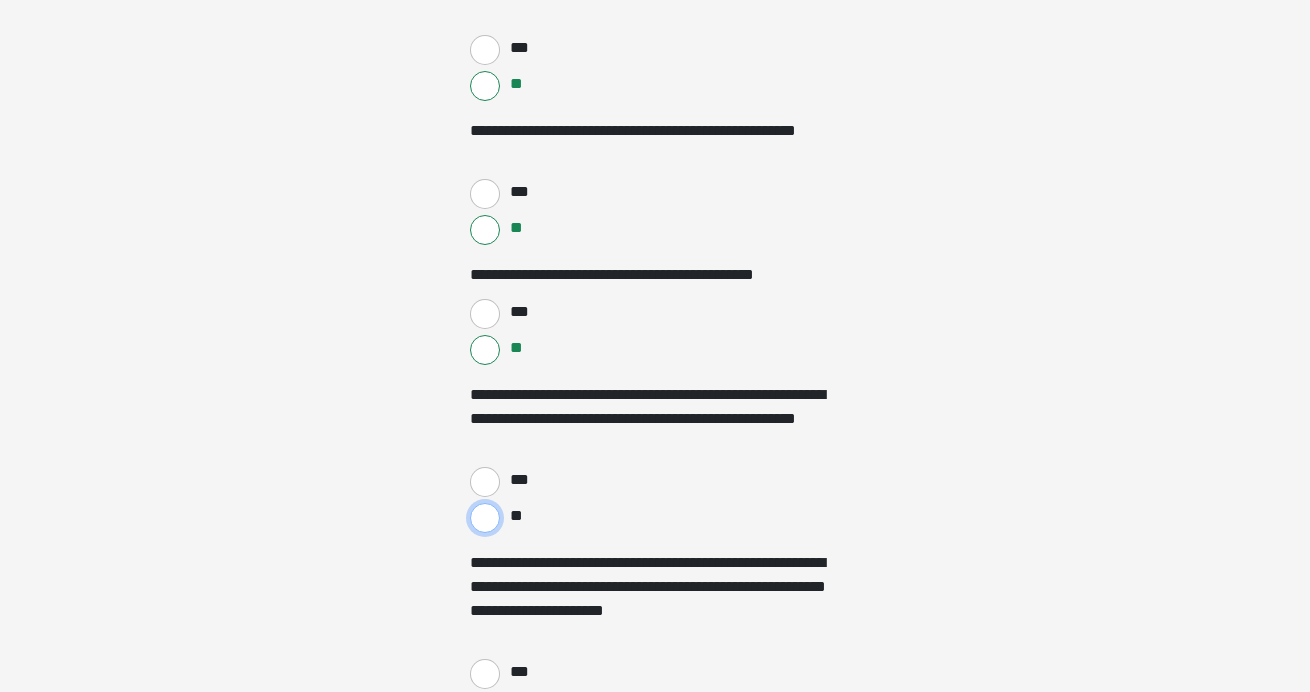 click on "**" at bounding box center (485, 518) 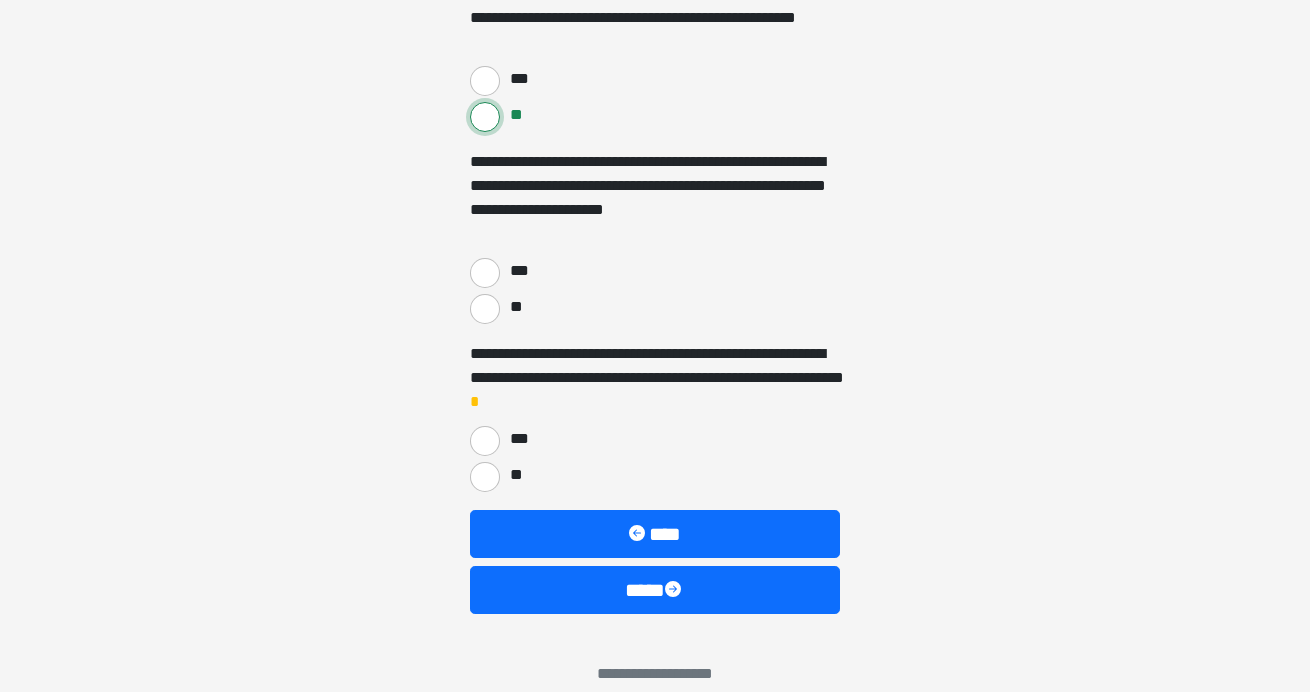 scroll, scrollTop: 3439, scrollLeft: 0, axis: vertical 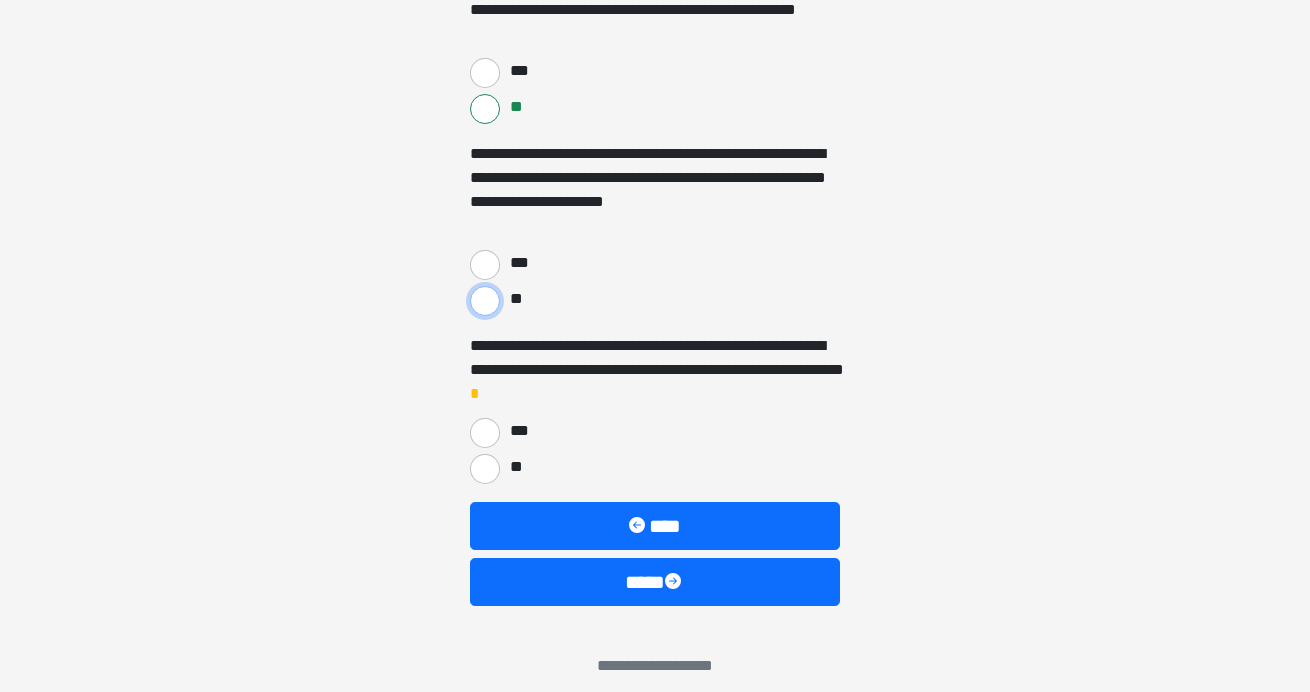 click on "**" at bounding box center (485, 301) 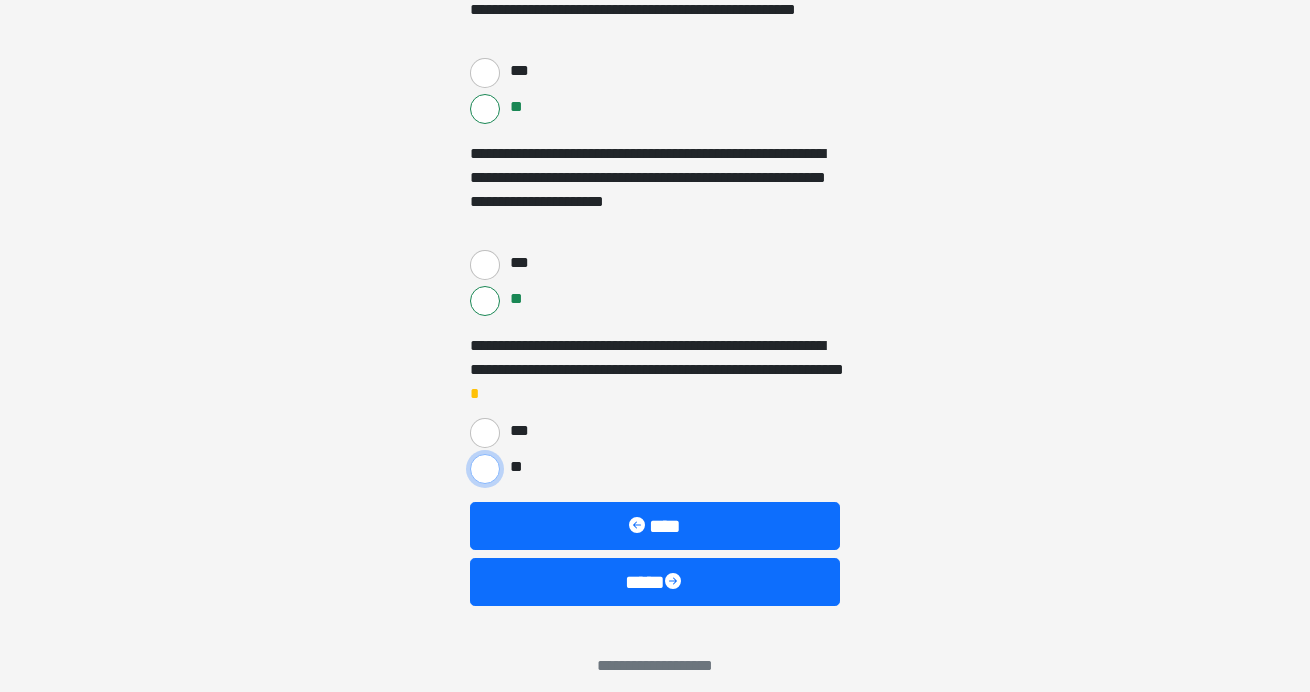 click on "**" at bounding box center [485, 469] 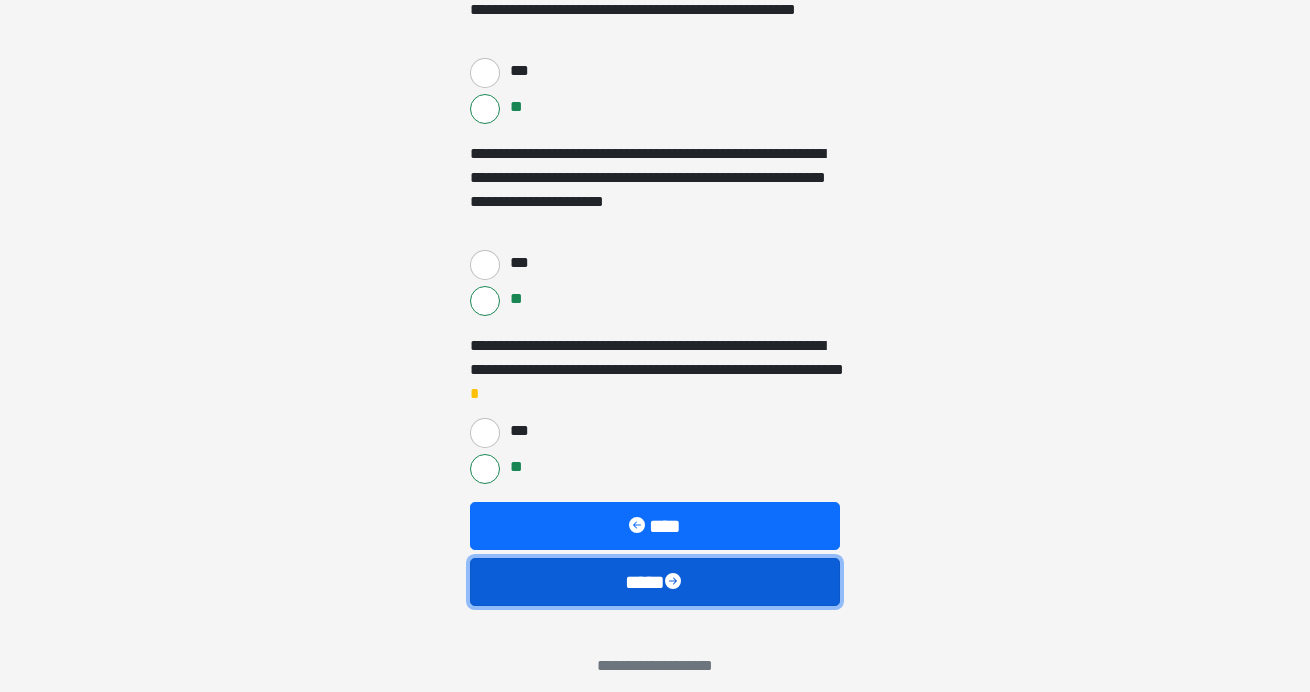 click at bounding box center [675, 583] 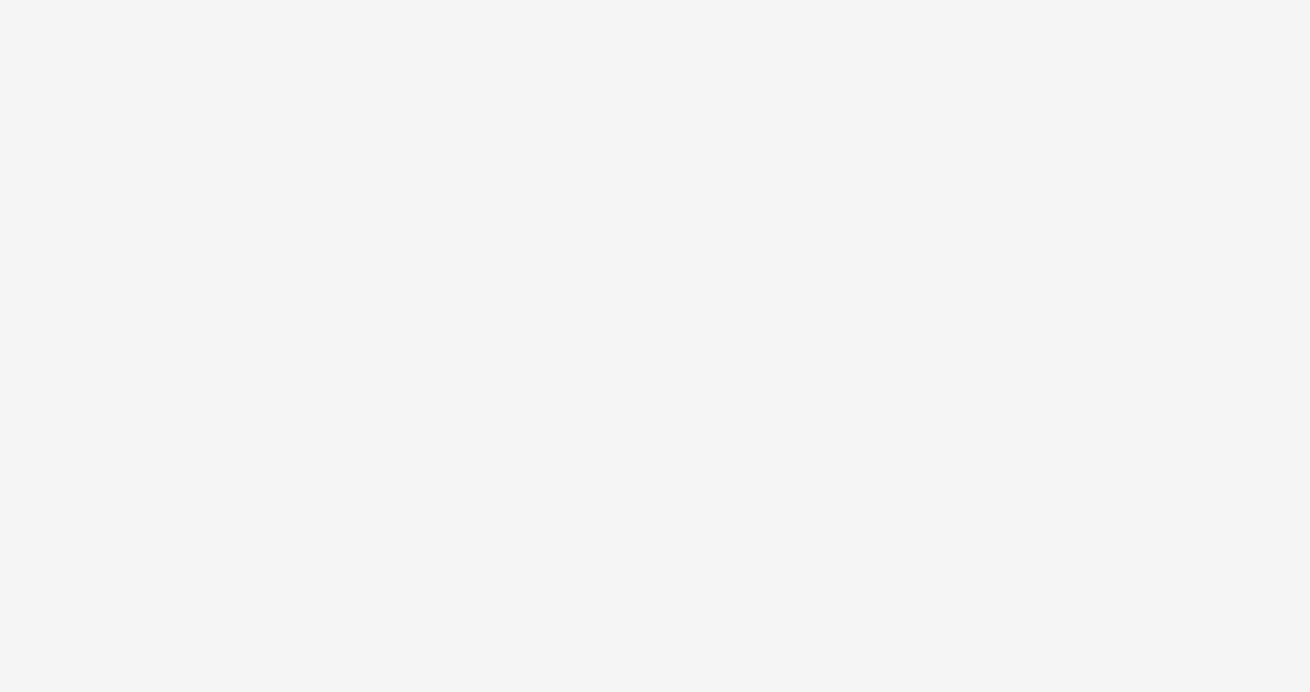 scroll, scrollTop: 101, scrollLeft: 0, axis: vertical 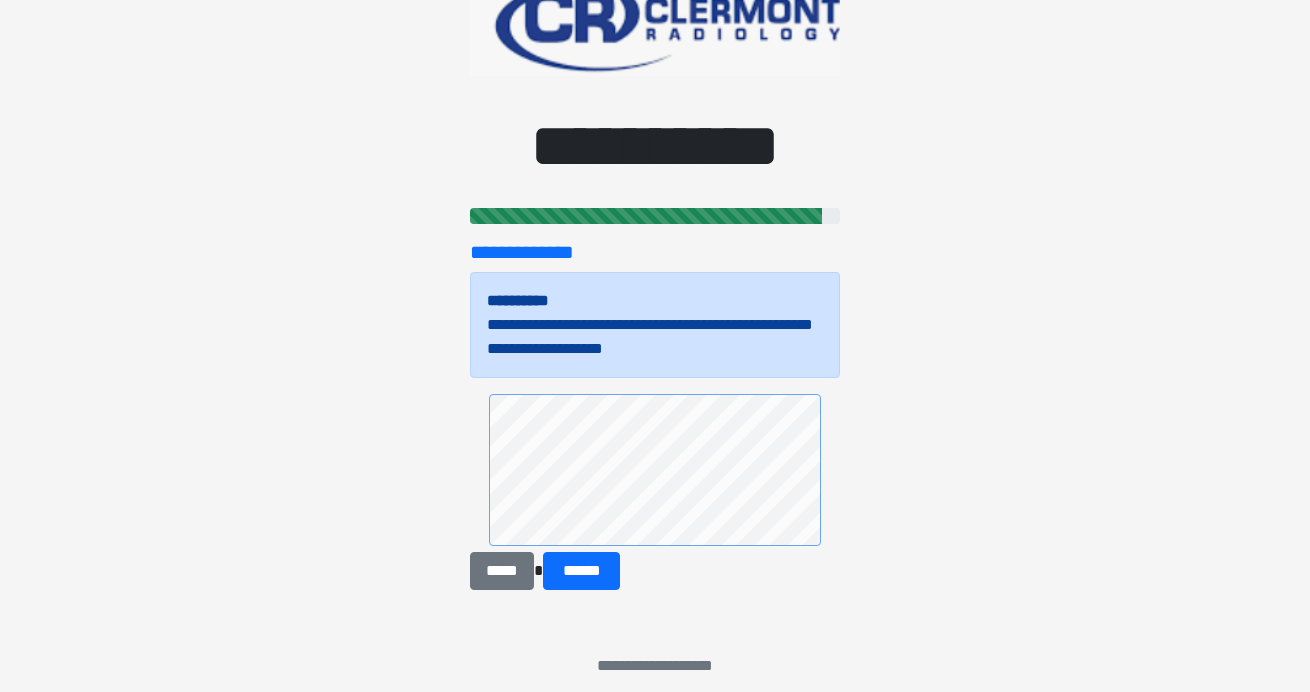 click at bounding box center [655, 473] 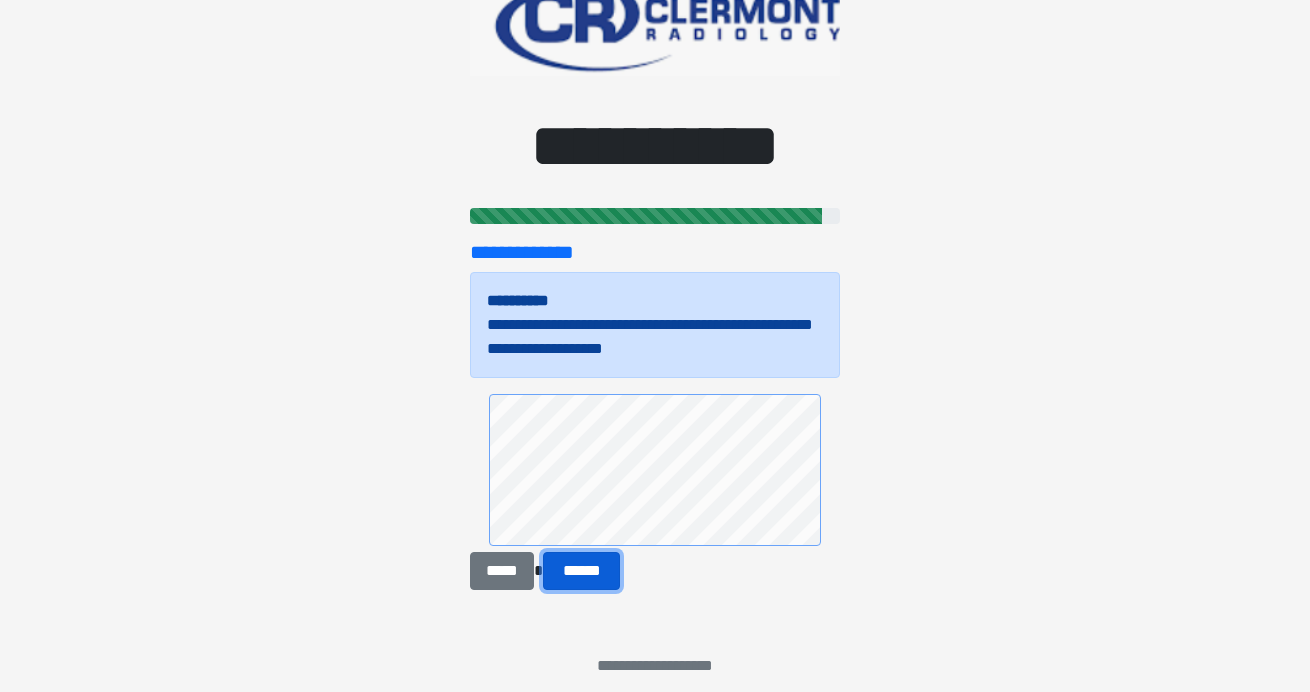 click on "******" at bounding box center (581, 571) 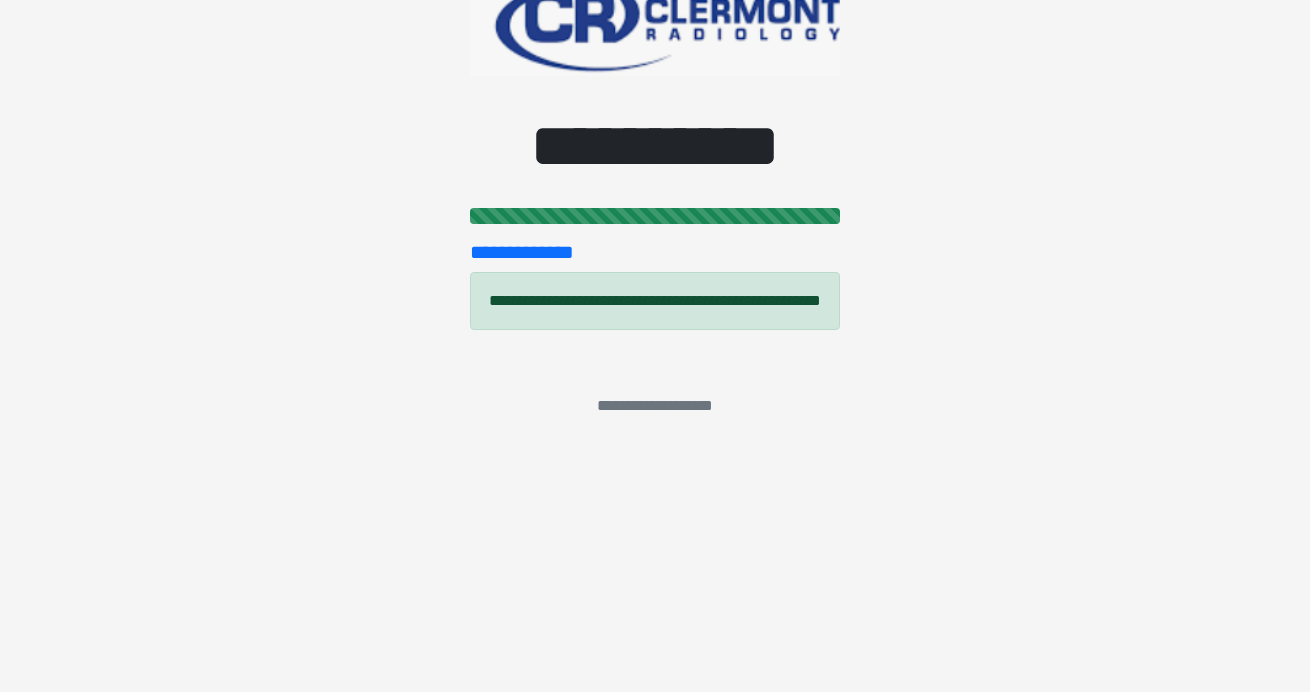 scroll, scrollTop: 140, scrollLeft: 0, axis: vertical 